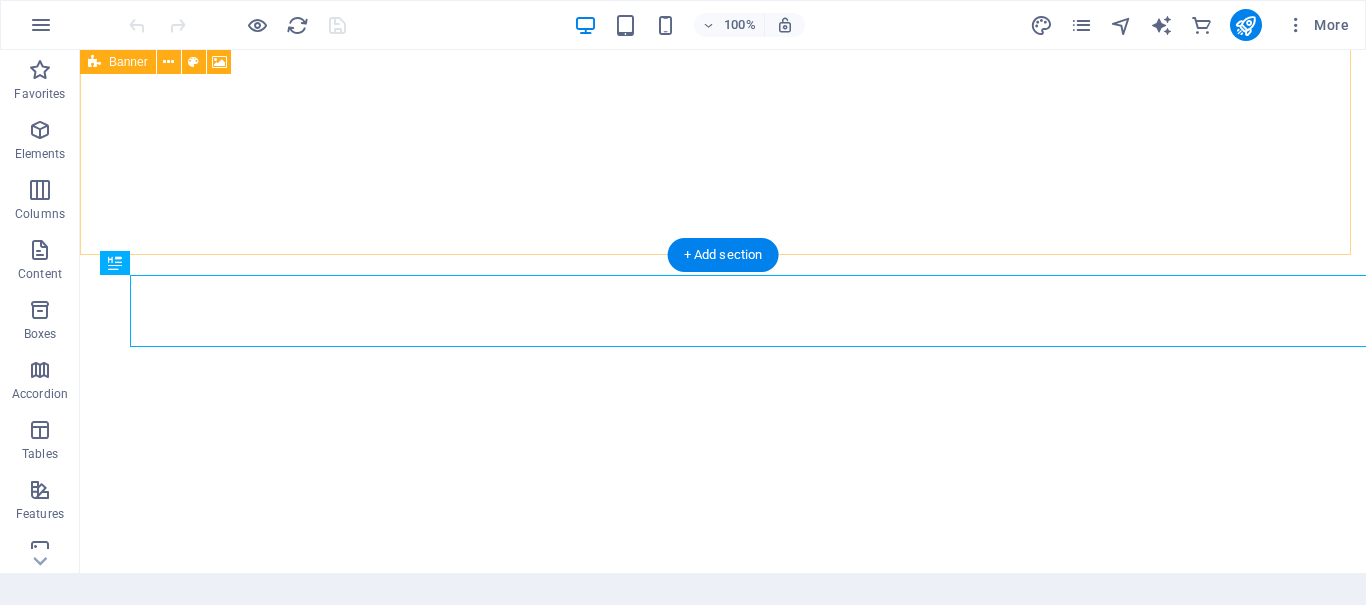 scroll, scrollTop: 0, scrollLeft: 0, axis: both 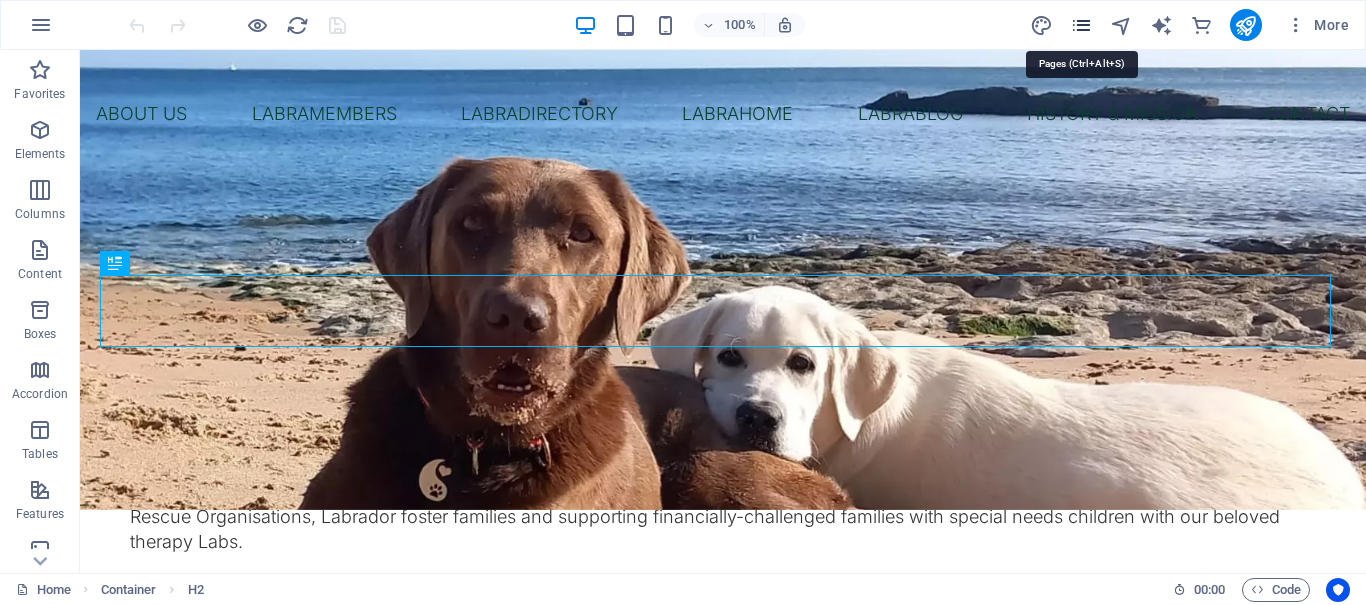 click at bounding box center [1081, 25] 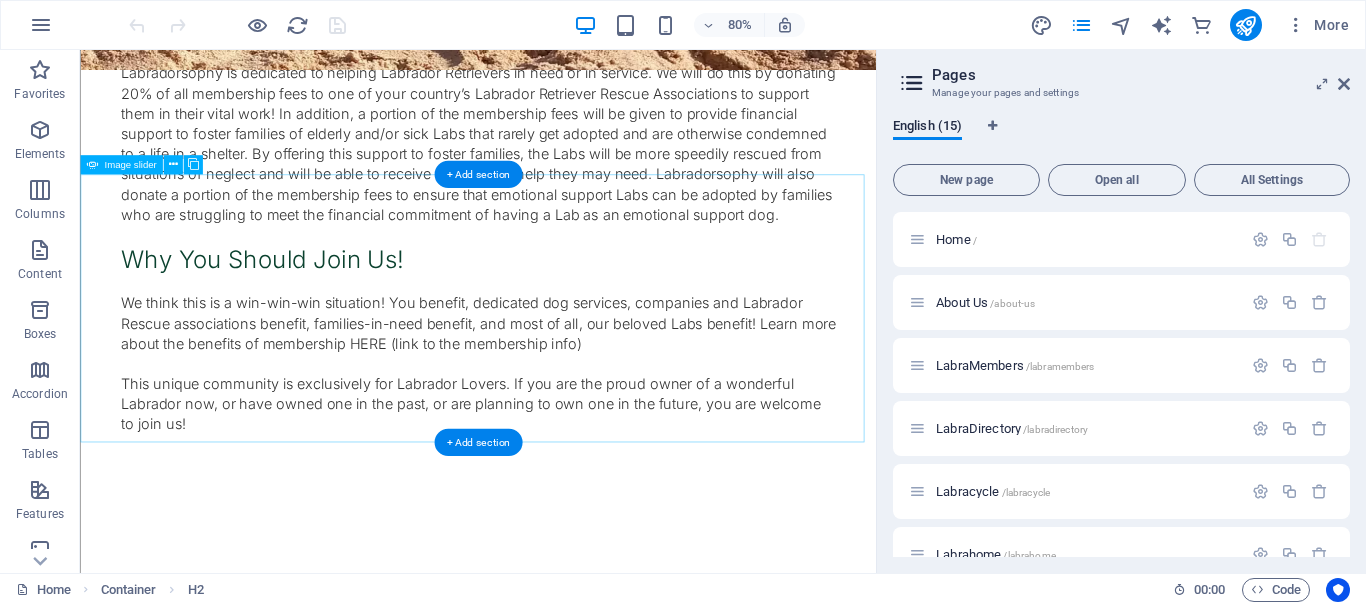 scroll, scrollTop: 1766, scrollLeft: 0, axis: vertical 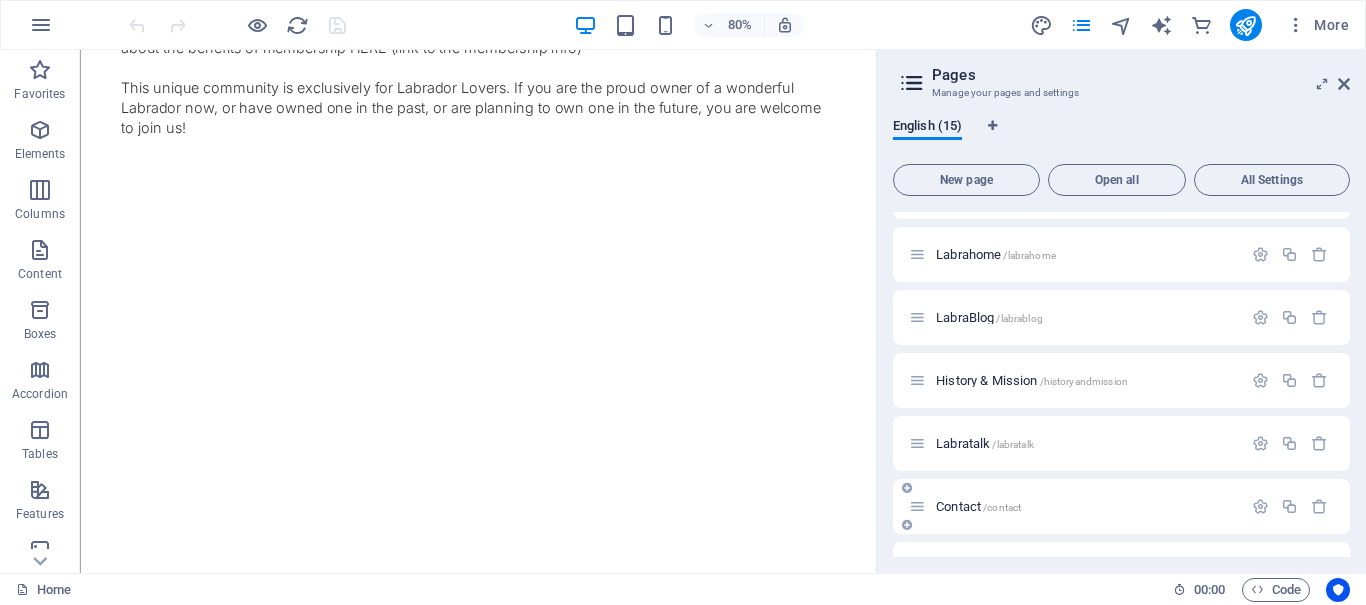 click on "Contact /contact" at bounding box center [978, 506] 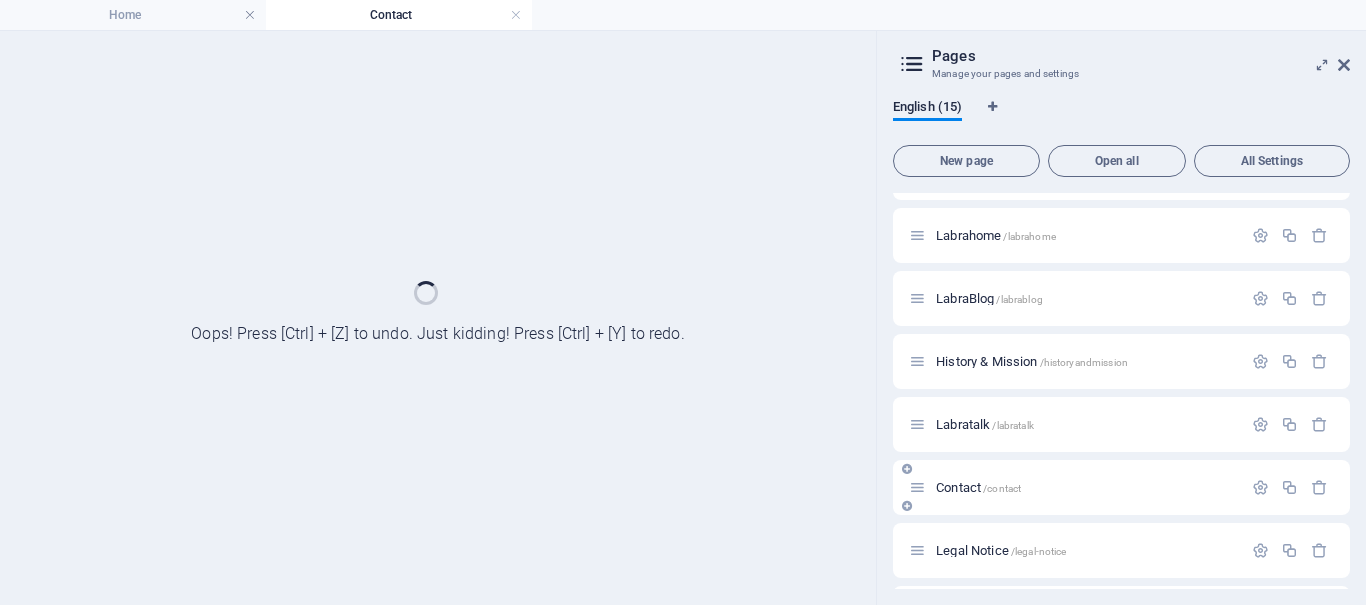 scroll, scrollTop: 0, scrollLeft: 0, axis: both 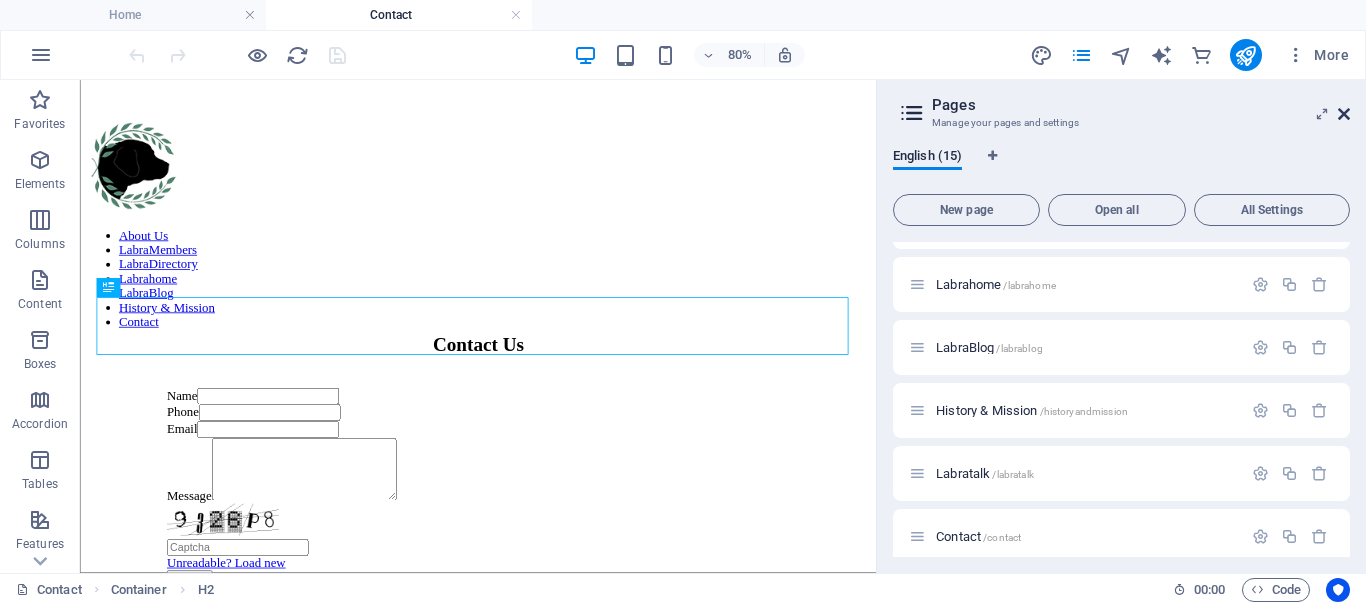 drag, startPoint x: 1344, startPoint y: 112, endPoint x: 1229, endPoint y: 37, distance: 137.2953 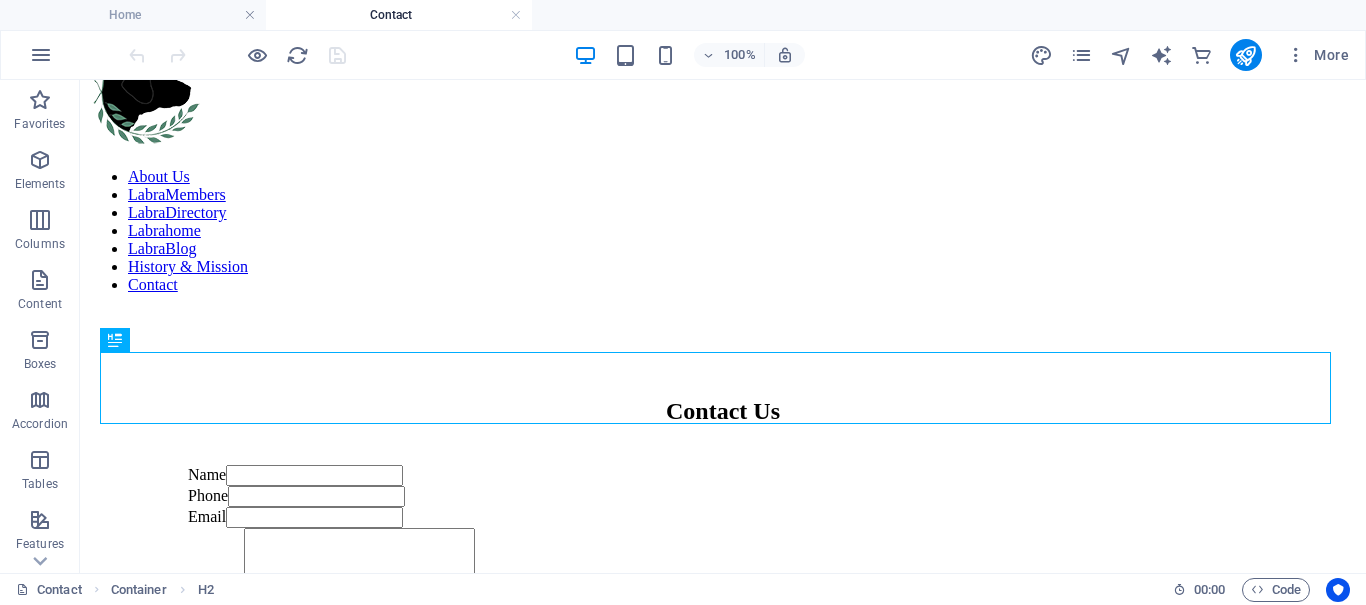 scroll, scrollTop: 1146, scrollLeft: 0, axis: vertical 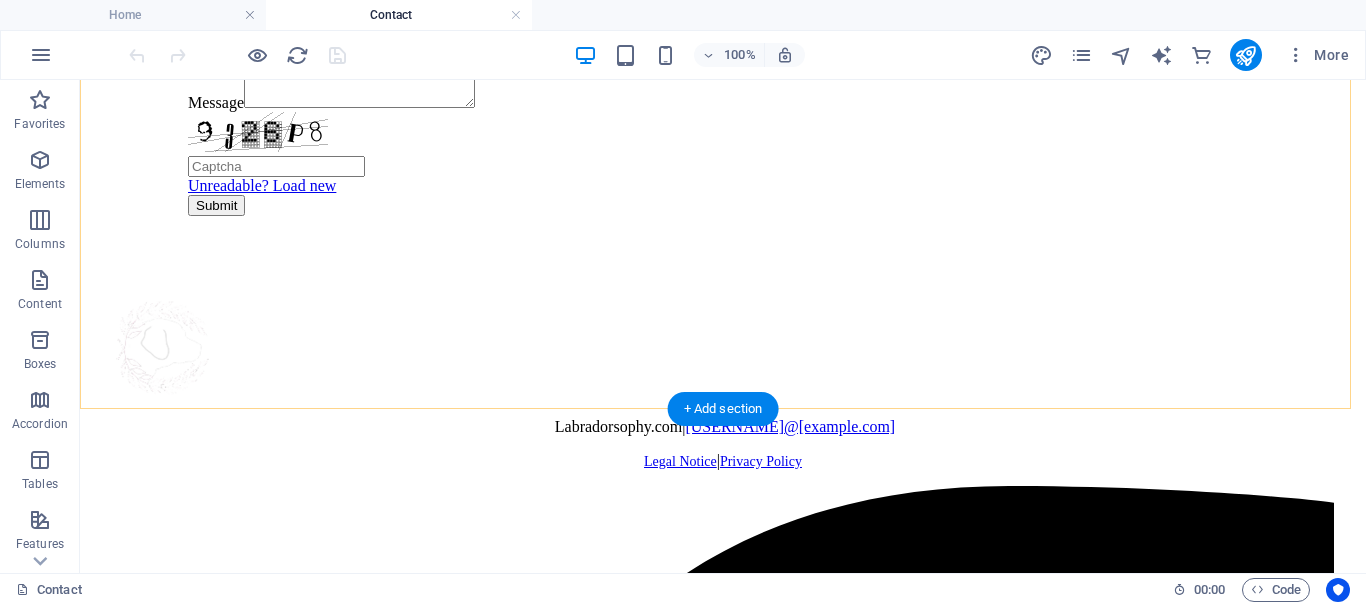 click on "+ Add section" at bounding box center [723, 409] 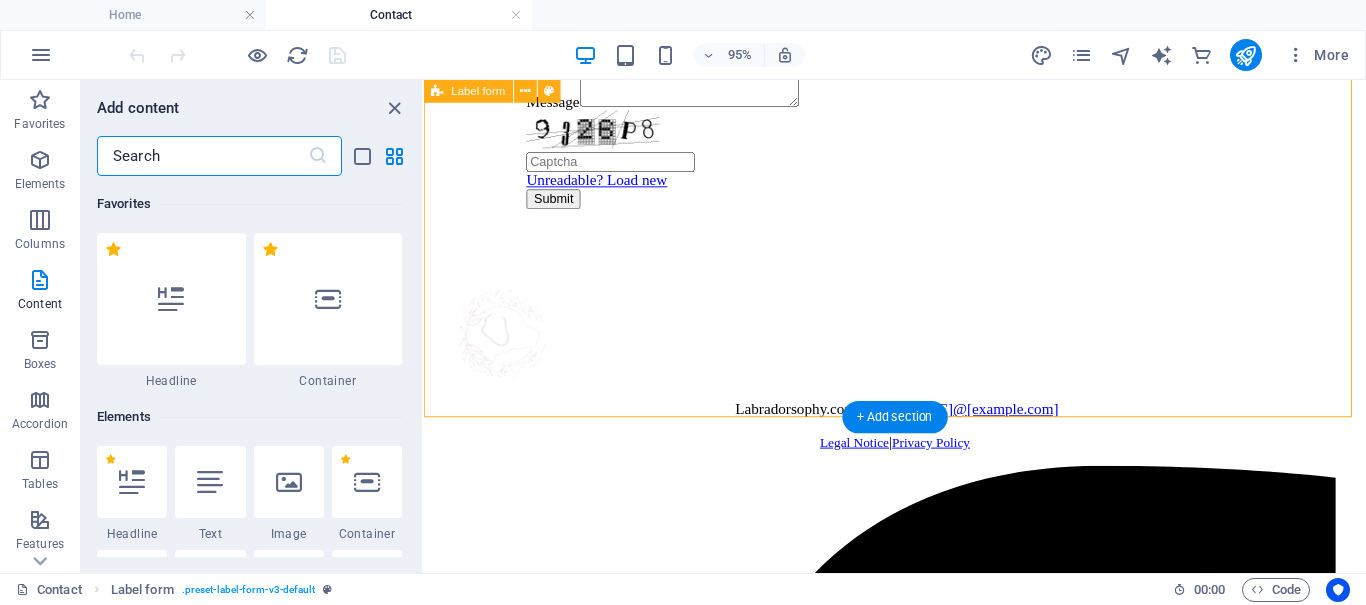 scroll, scrollTop: 1120, scrollLeft: 0, axis: vertical 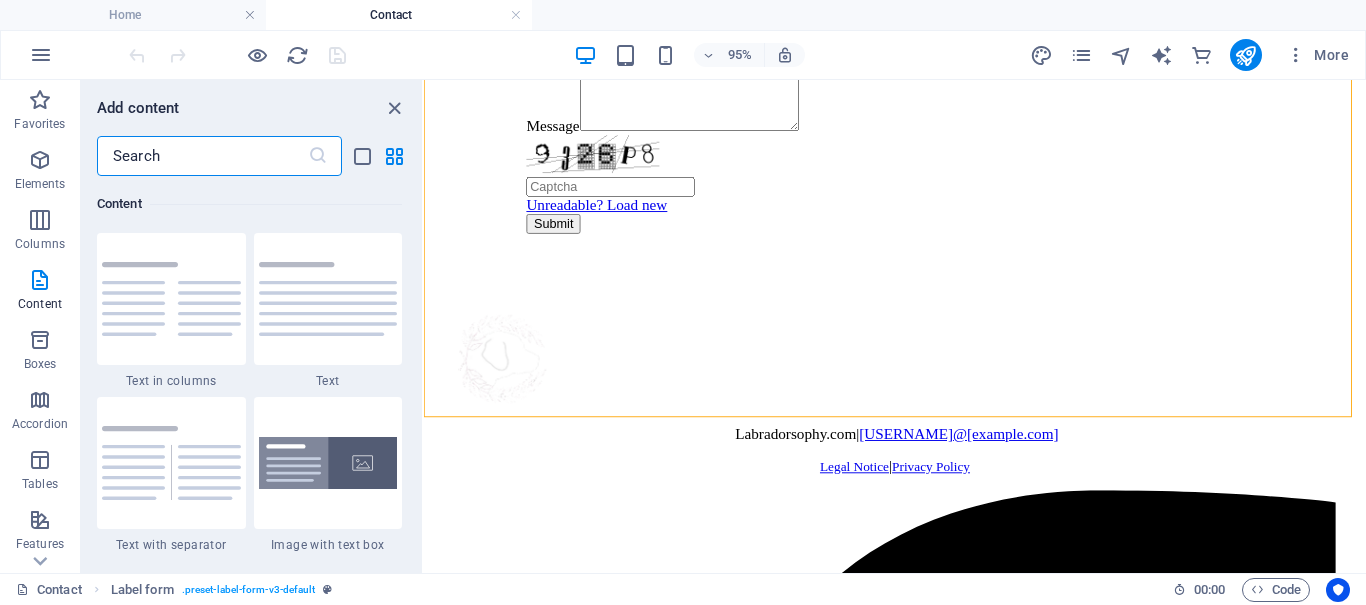 click at bounding box center [202, 156] 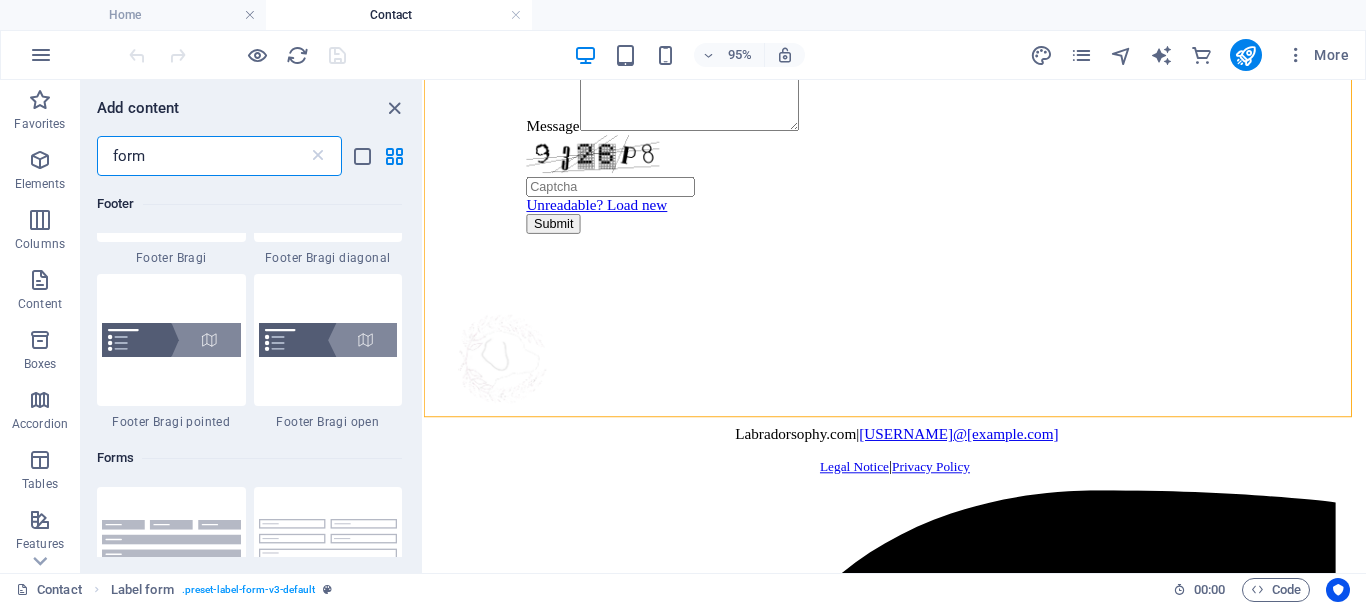 scroll, scrollTop: 700, scrollLeft: 0, axis: vertical 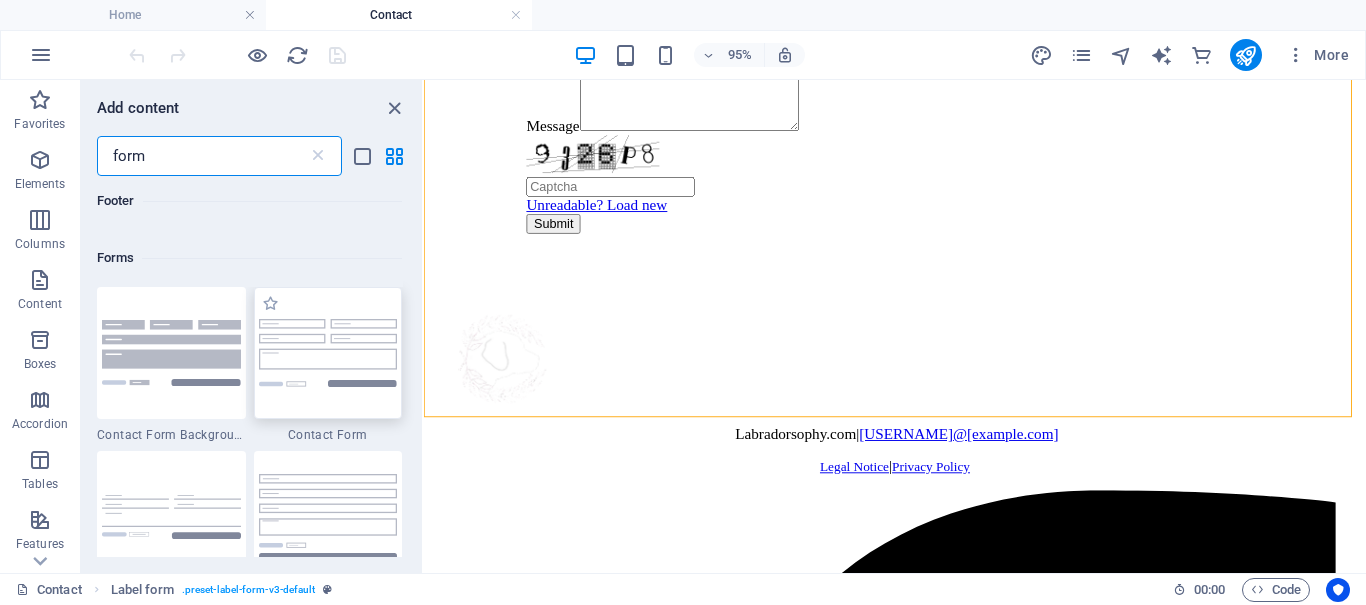 type on "form" 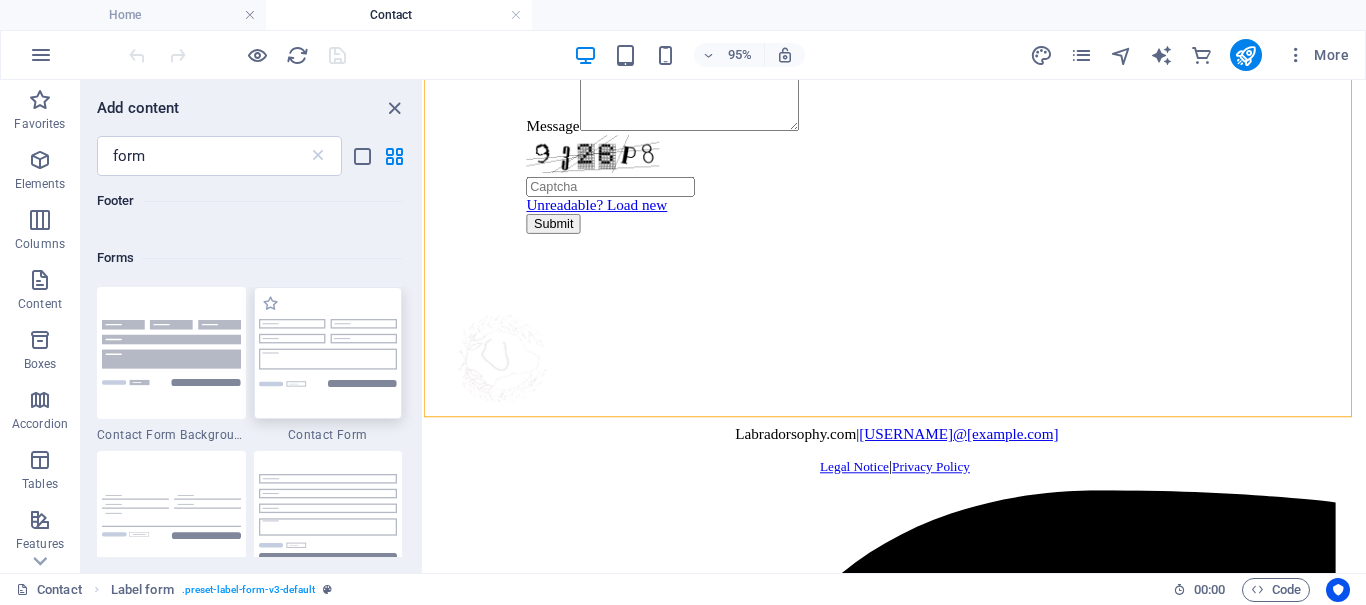 click at bounding box center (328, 352) 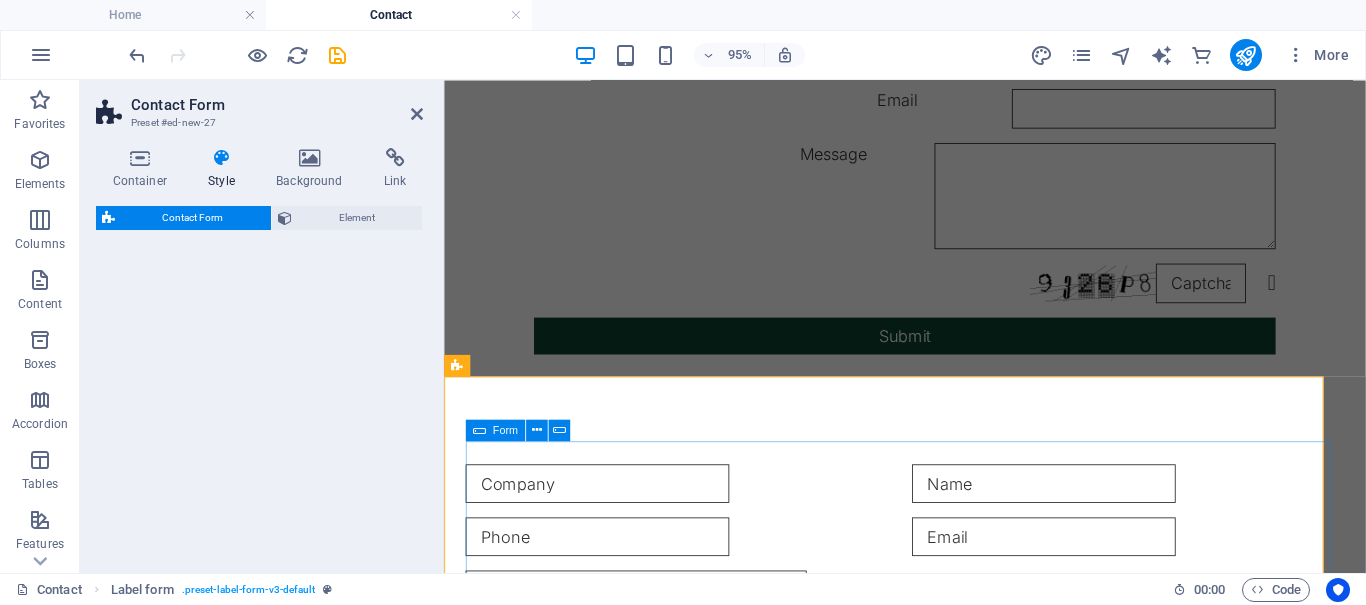 select on "rem" 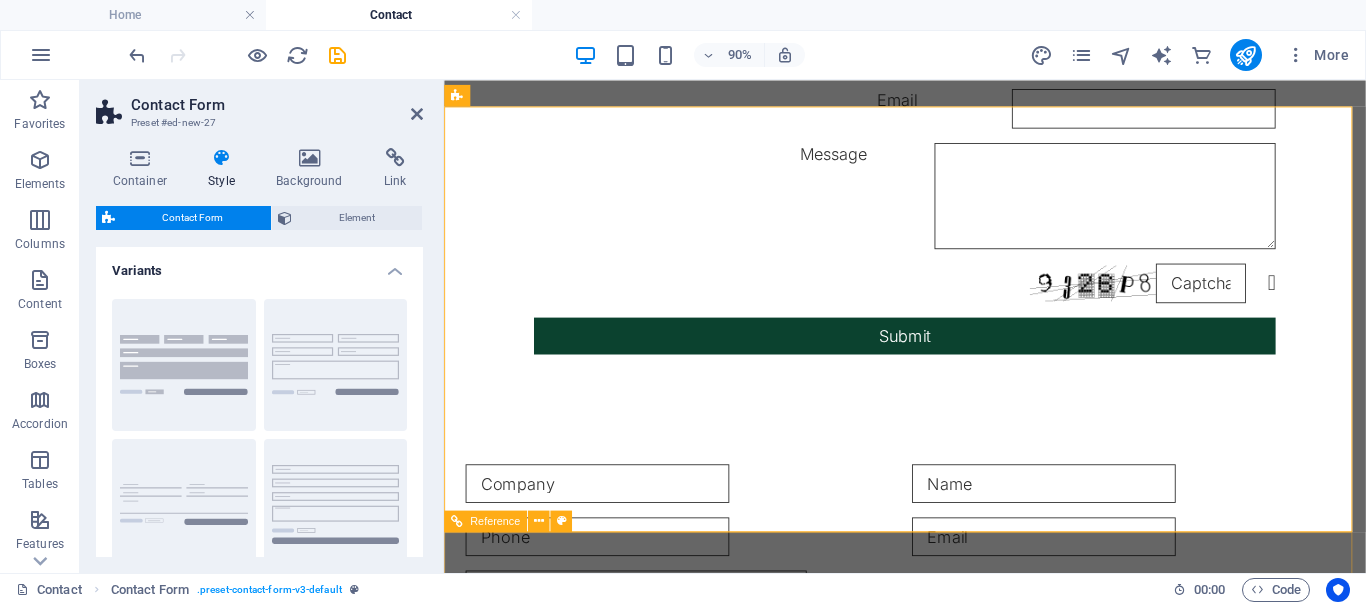 scroll, scrollTop: 1446, scrollLeft: 0, axis: vertical 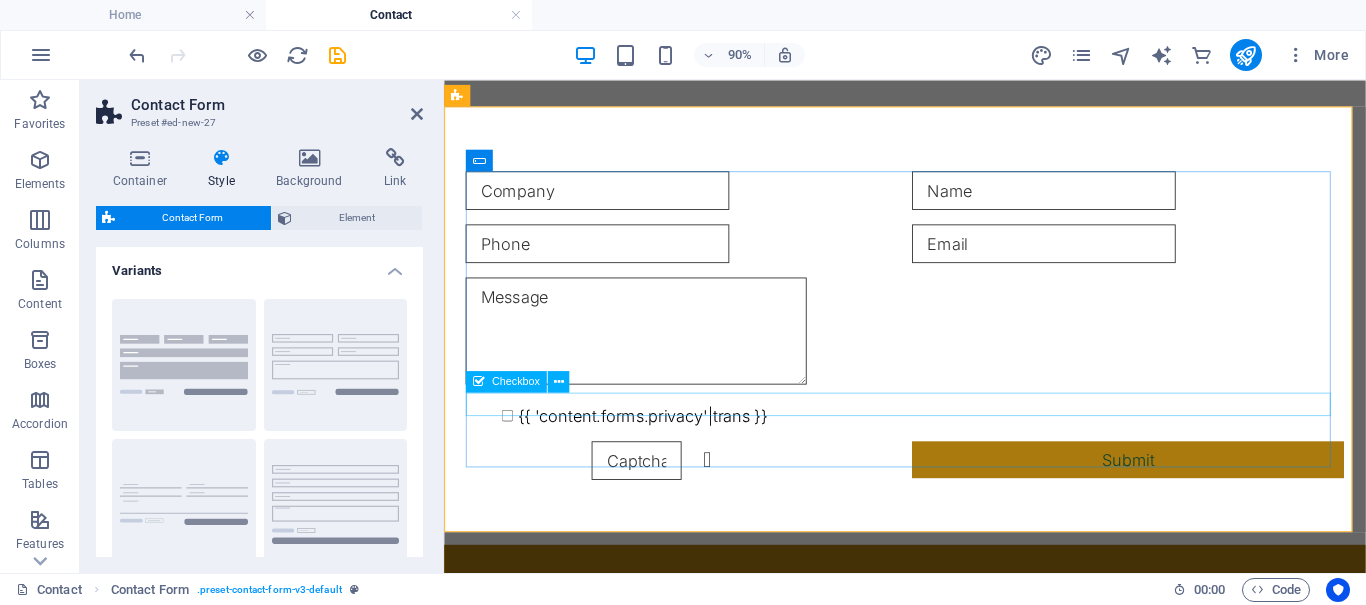 click on "{{ 'content.forms.privacy'|trans }}" at bounding box center [956, 452] 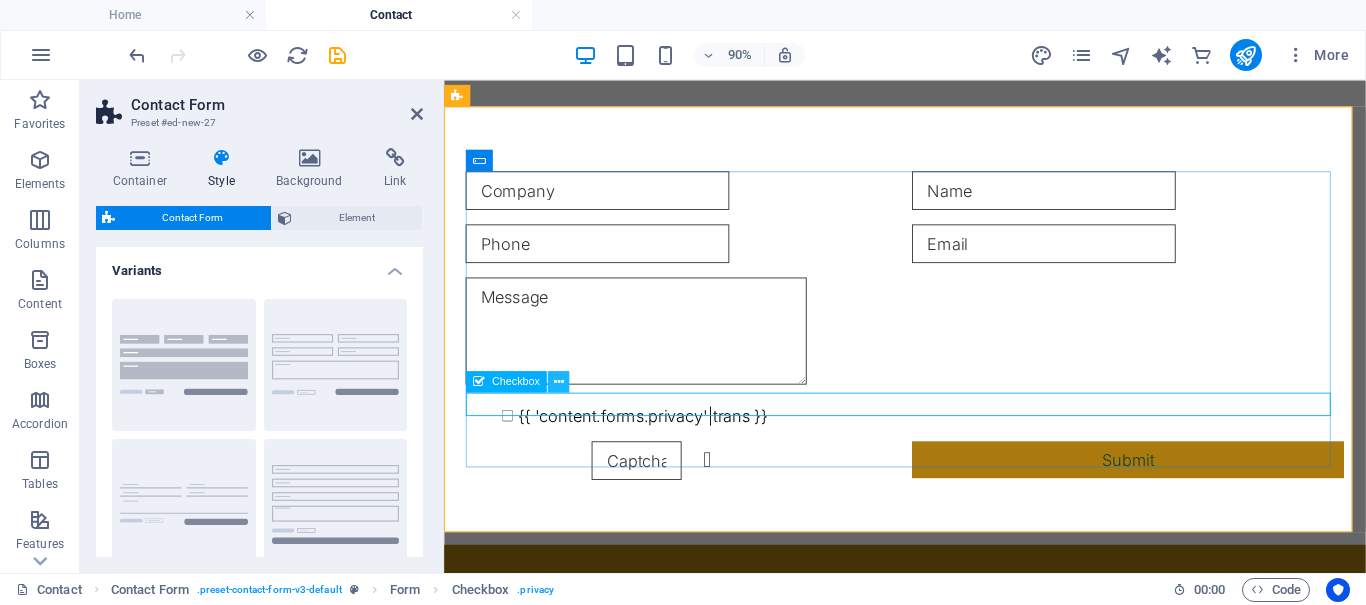 click at bounding box center (559, 382) 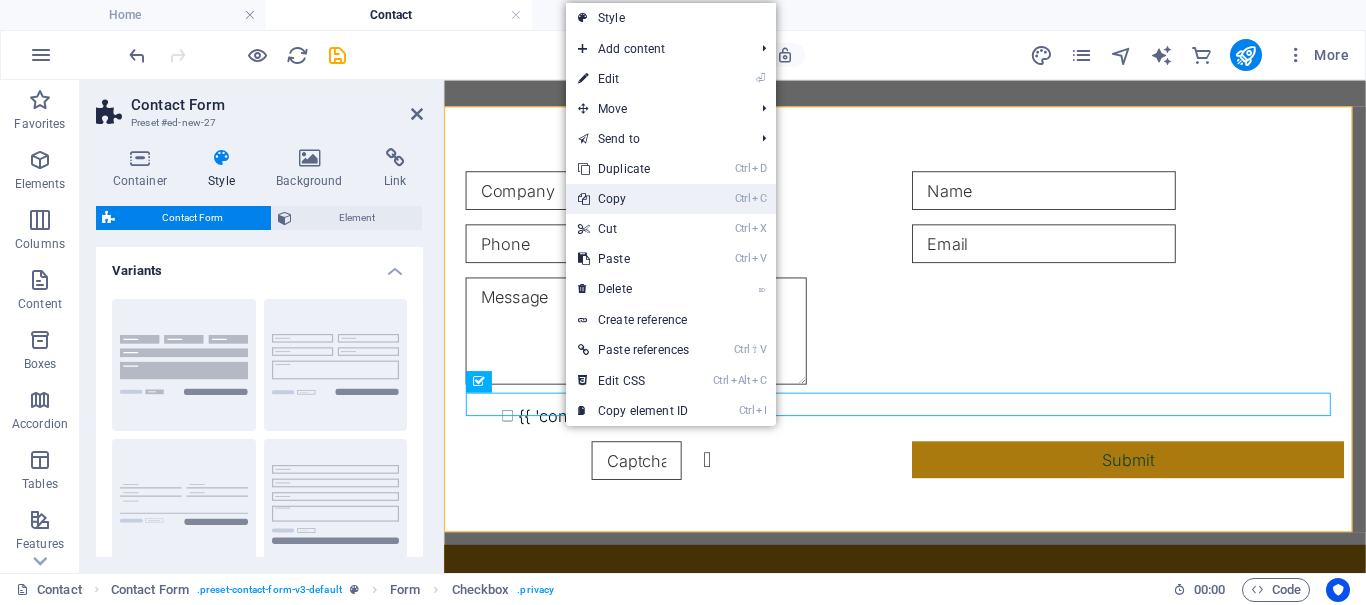 click on "Ctrl C  Copy" at bounding box center (633, 199) 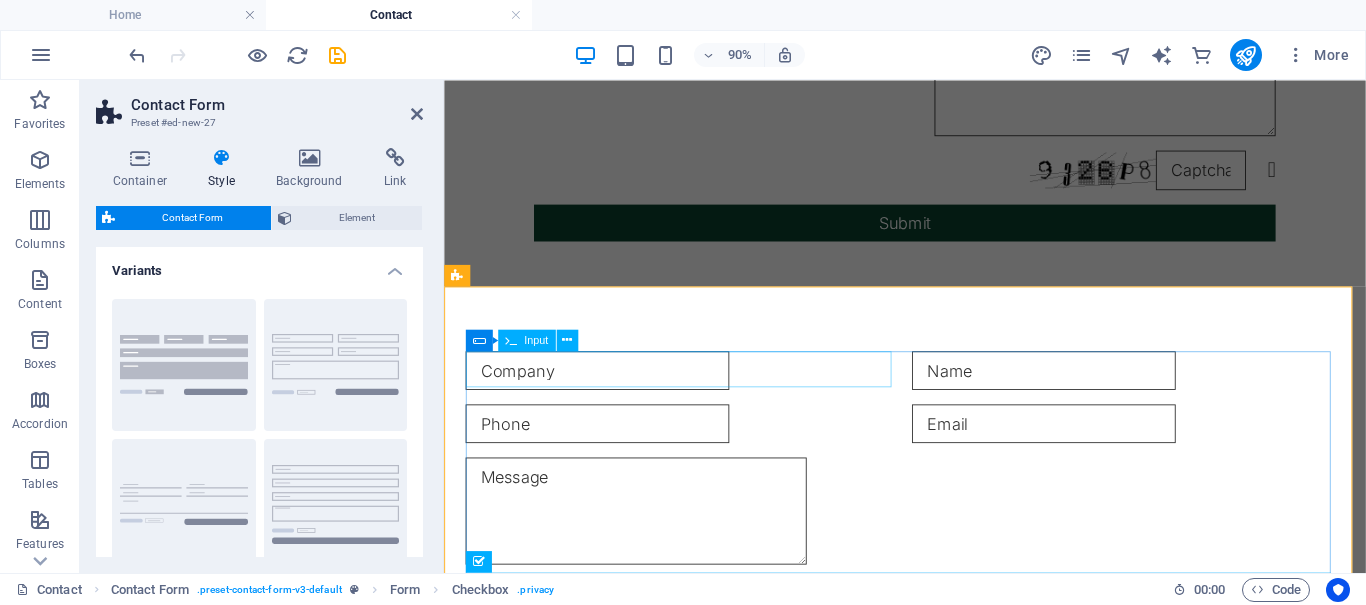 scroll, scrollTop: 1046, scrollLeft: 0, axis: vertical 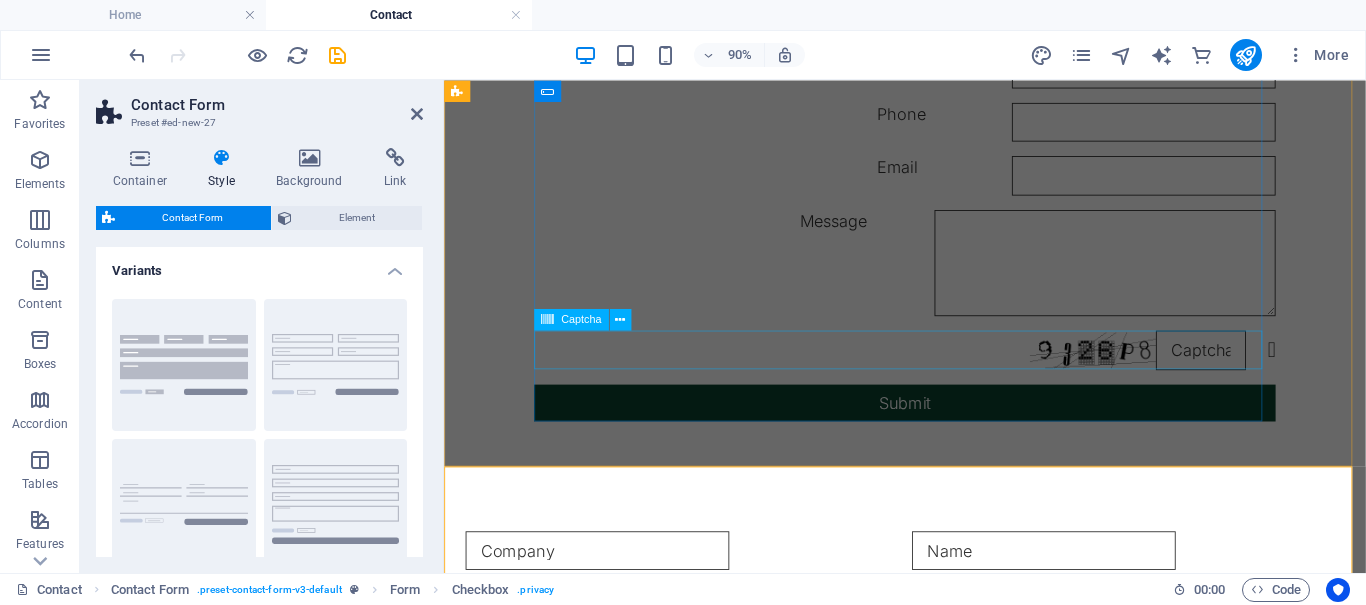 click on "Unreadable? Load new" at bounding box center (956, 379) 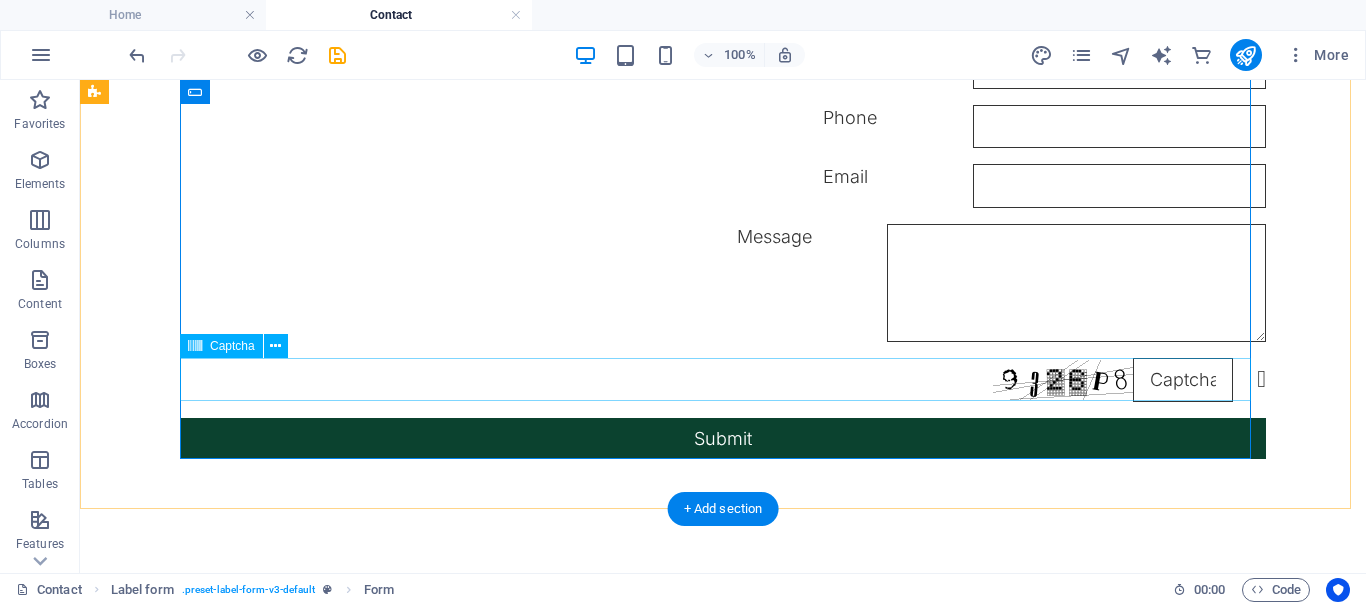 click on "Unreadable? Load new" at bounding box center (723, 379) 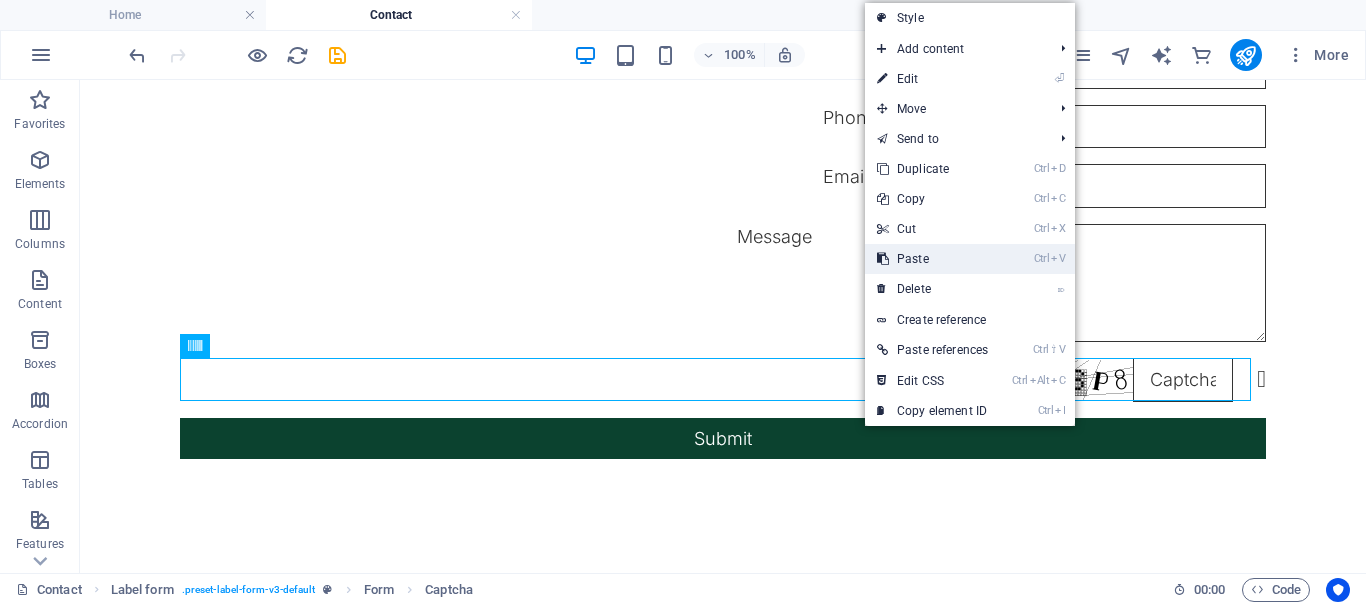 click on "Ctrl V  Paste" at bounding box center (932, 259) 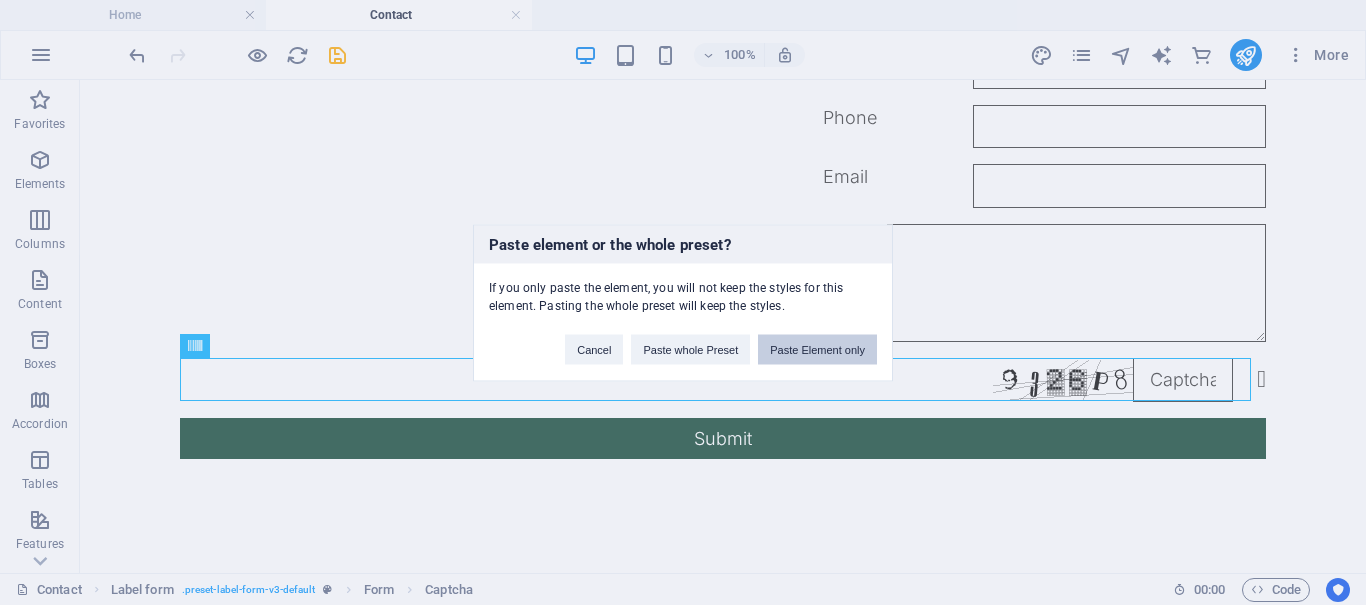 click on "Paste Element only" at bounding box center [817, 349] 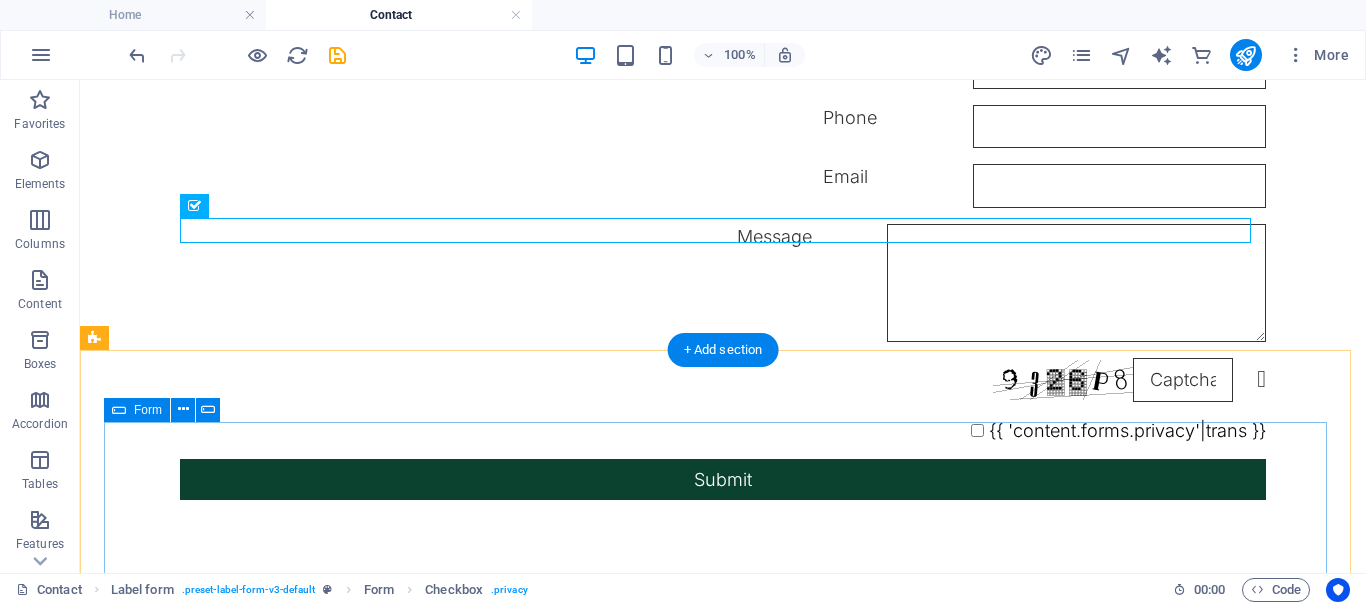 scroll, scrollTop: 1246, scrollLeft: 0, axis: vertical 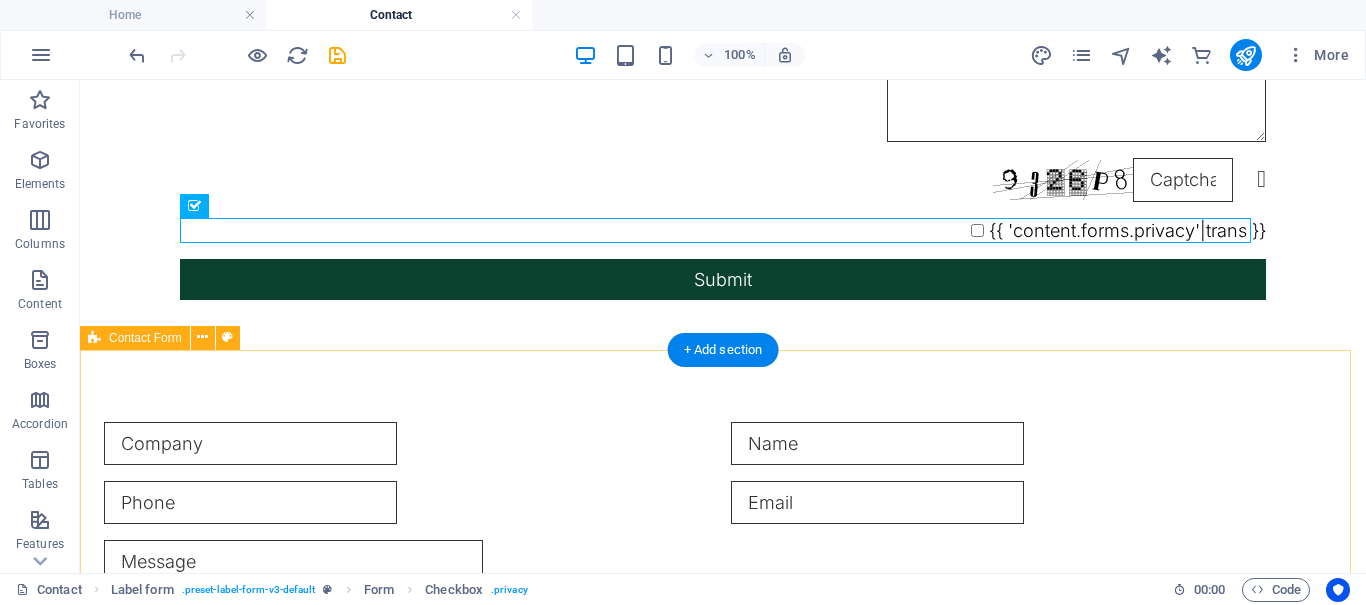 click on "{{ 'content.forms.privacy'|trans }} Unreadable? Load new Submit" at bounding box center [723, 594] 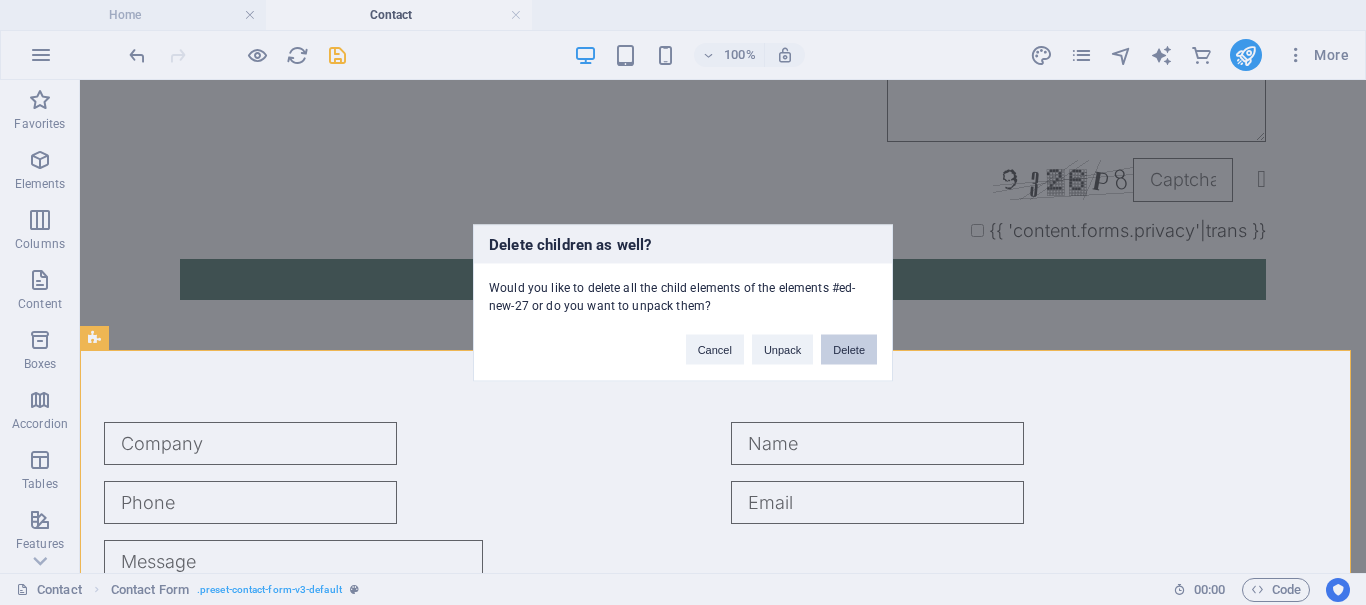 click on "Delete" at bounding box center (849, 349) 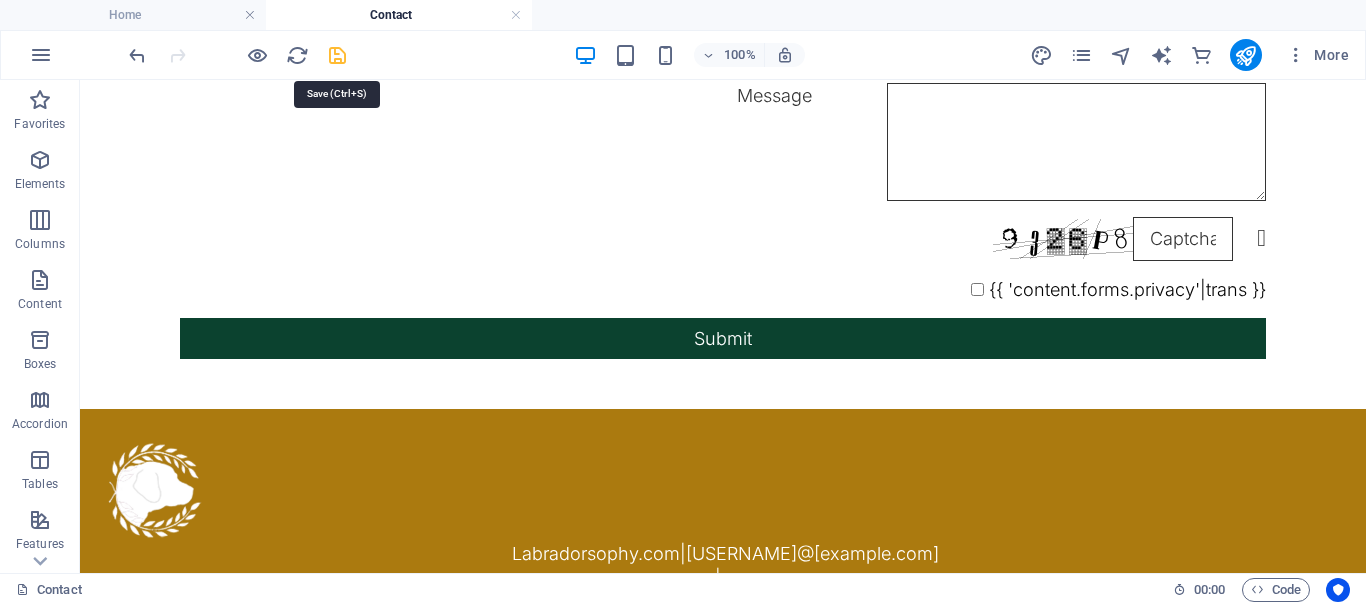 click at bounding box center [337, 55] 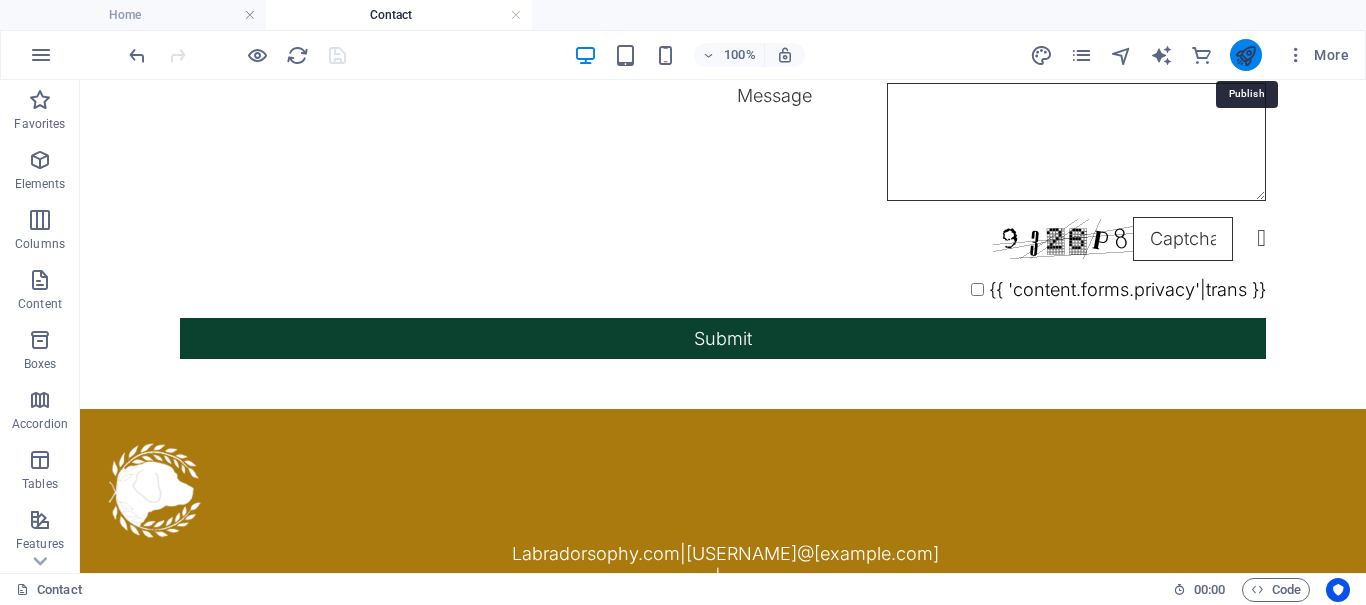 click at bounding box center (1245, 55) 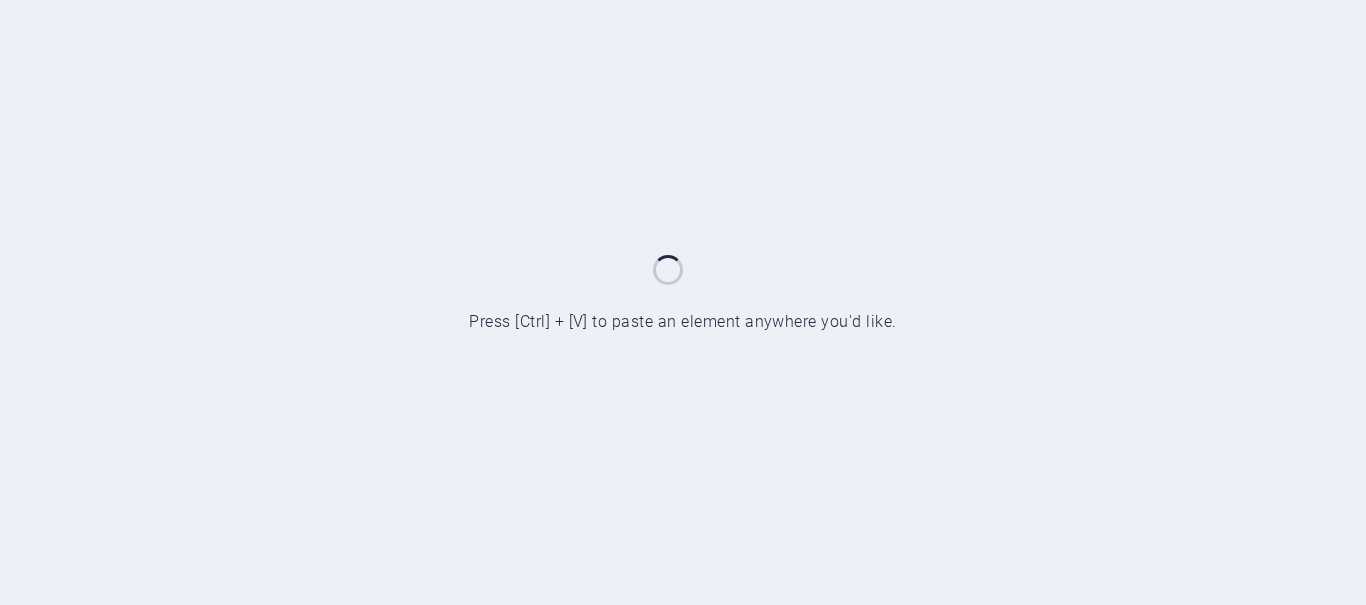 scroll, scrollTop: 0, scrollLeft: 0, axis: both 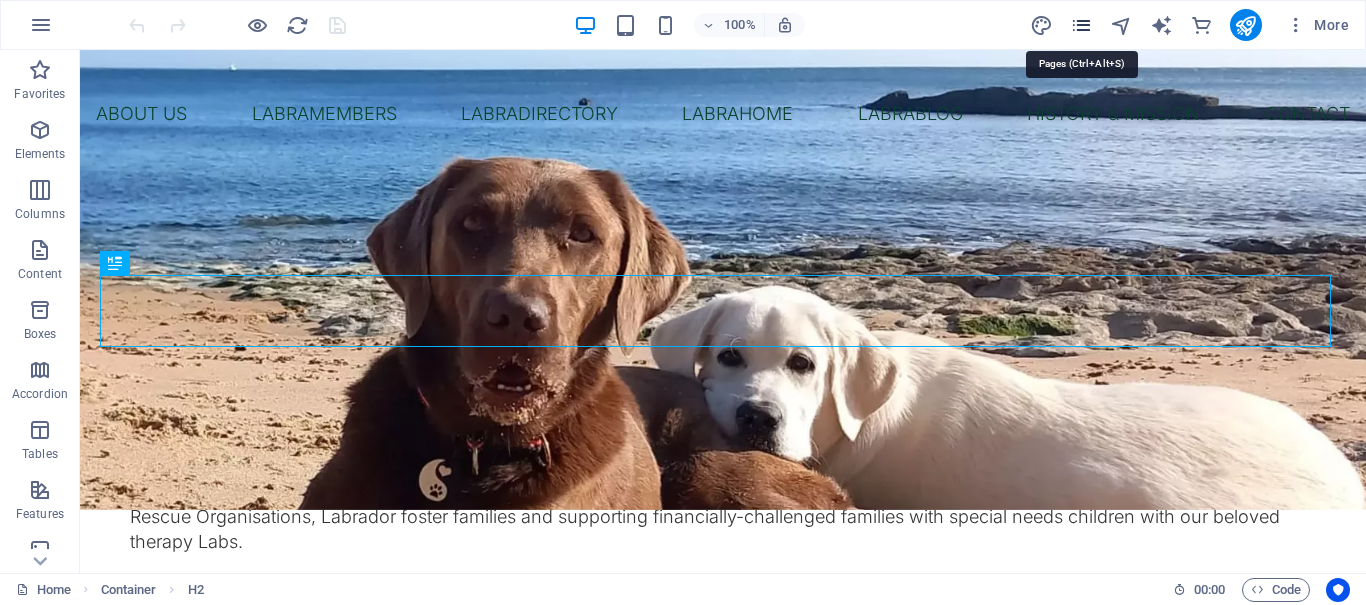 click at bounding box center [1081, 25] 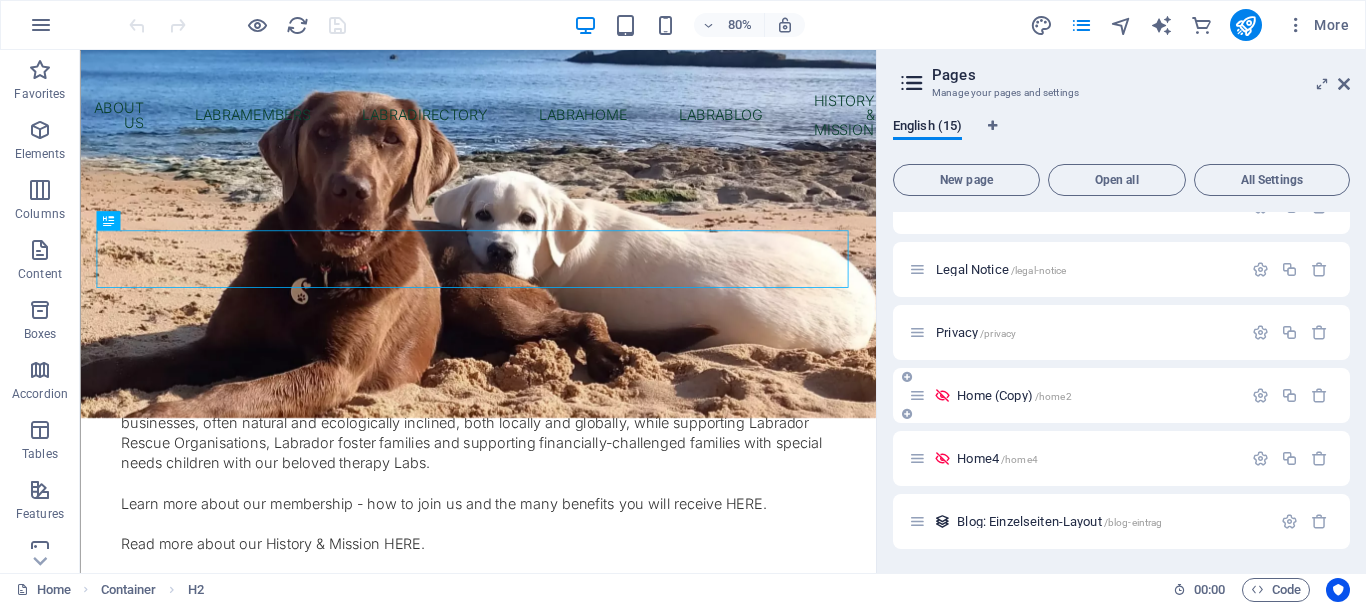 scroll, scrollTop: 500, scrollLeft: 0, axis: vertical 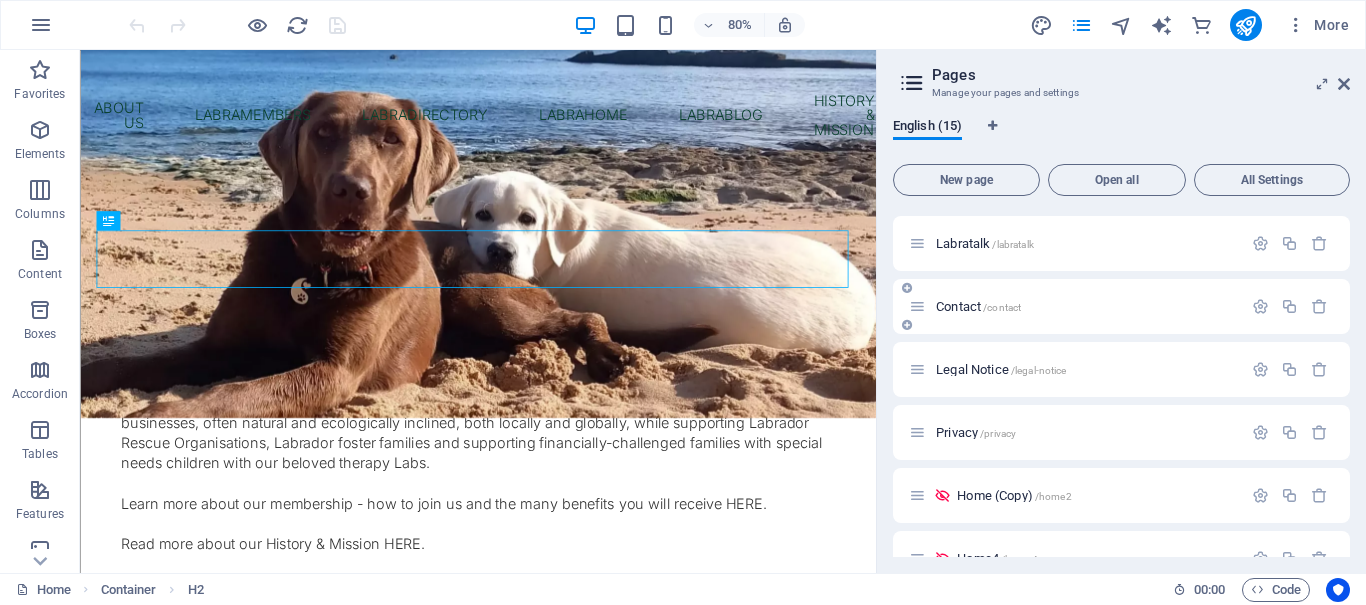click on "Contact /contact" at bounding box center (978, 306) 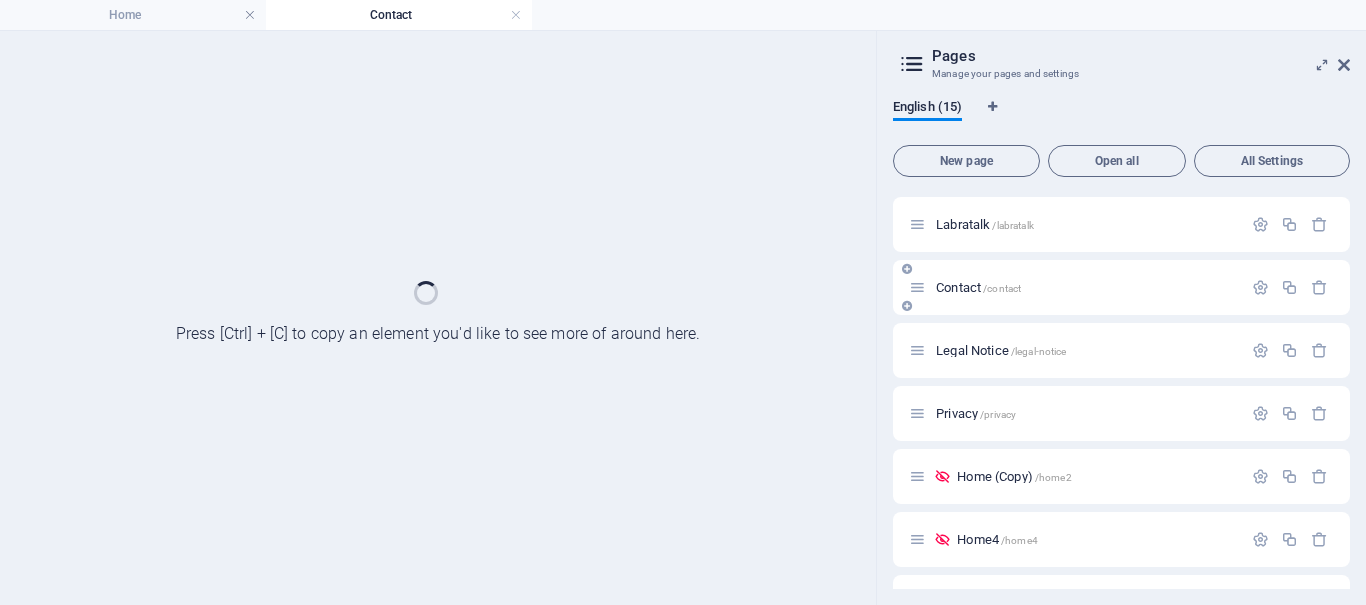 scroll, scrollTop: 0, scrollLeft: 0, axis: both 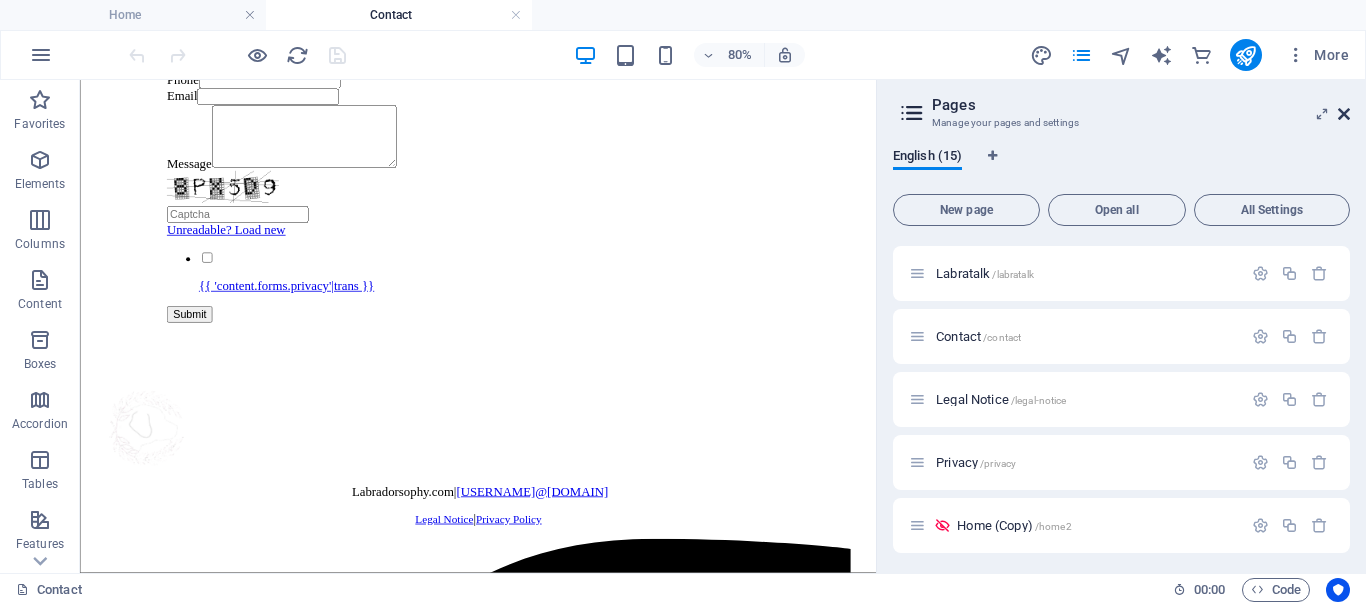 drag, startPoint x: 1342, startPoint y: 113, endPoint x: 1251, endPoint y: 45, distance: 113.600174 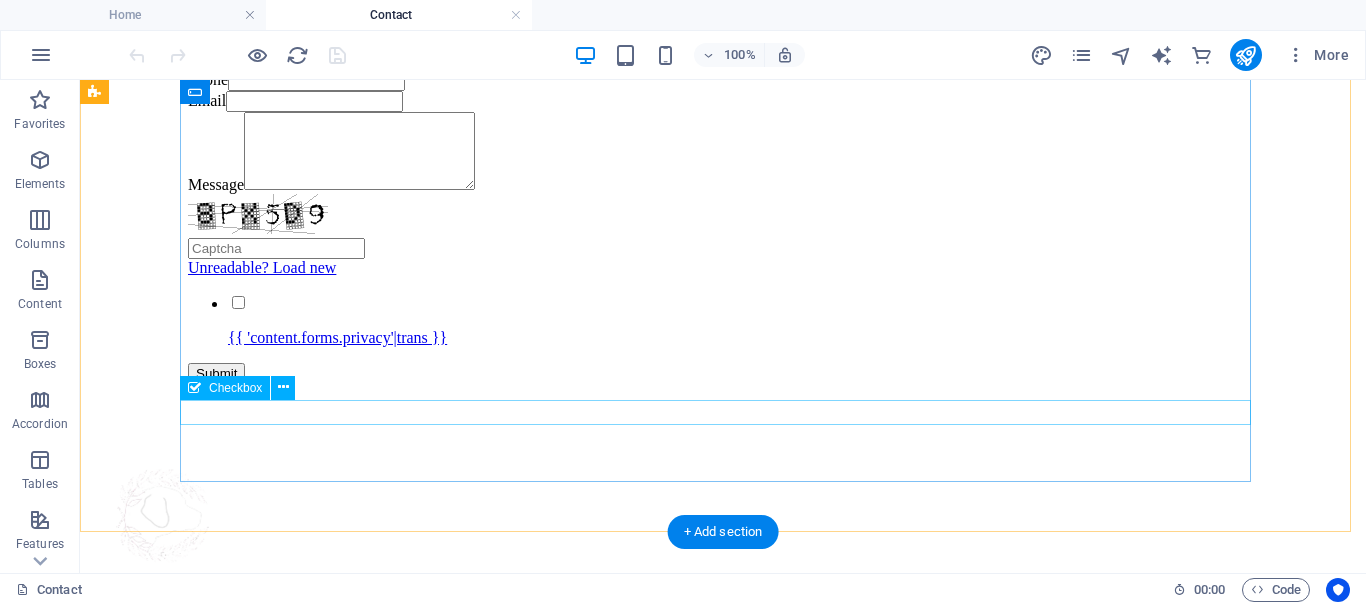 click on "{{ 'content.forms.privacy'|trans }}" at bounding box center (723, 320) 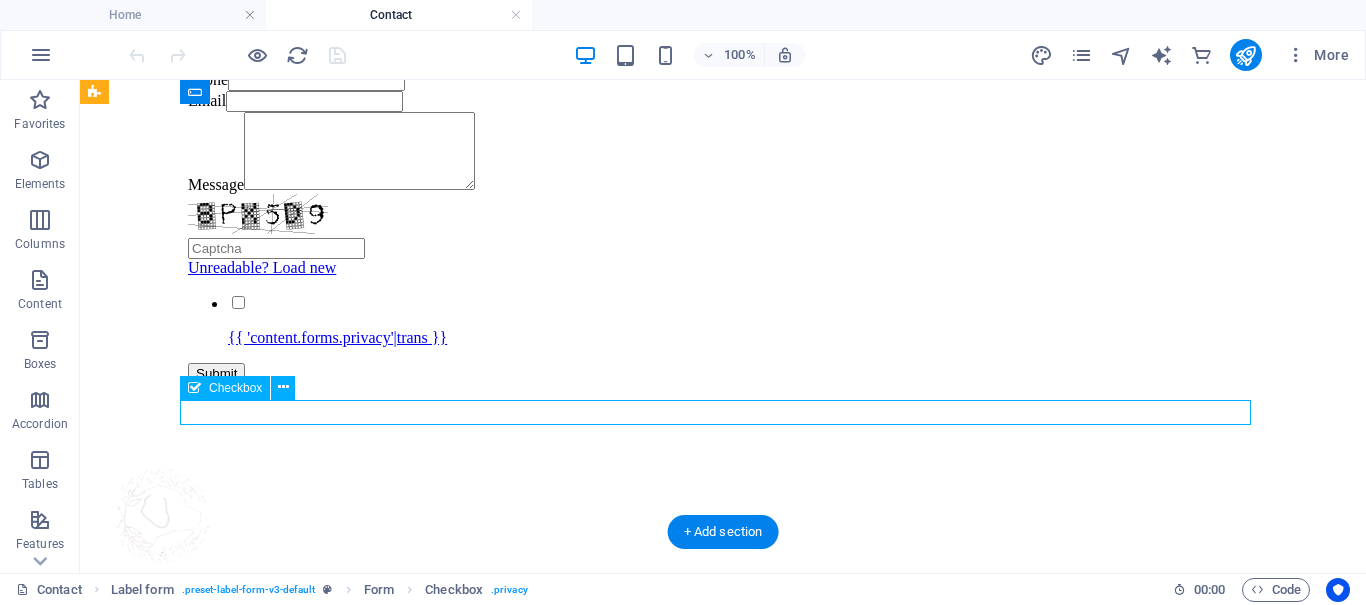 click on "{{ 'content.forms.privacy'|trans }}" at bounding box center (723, 320) 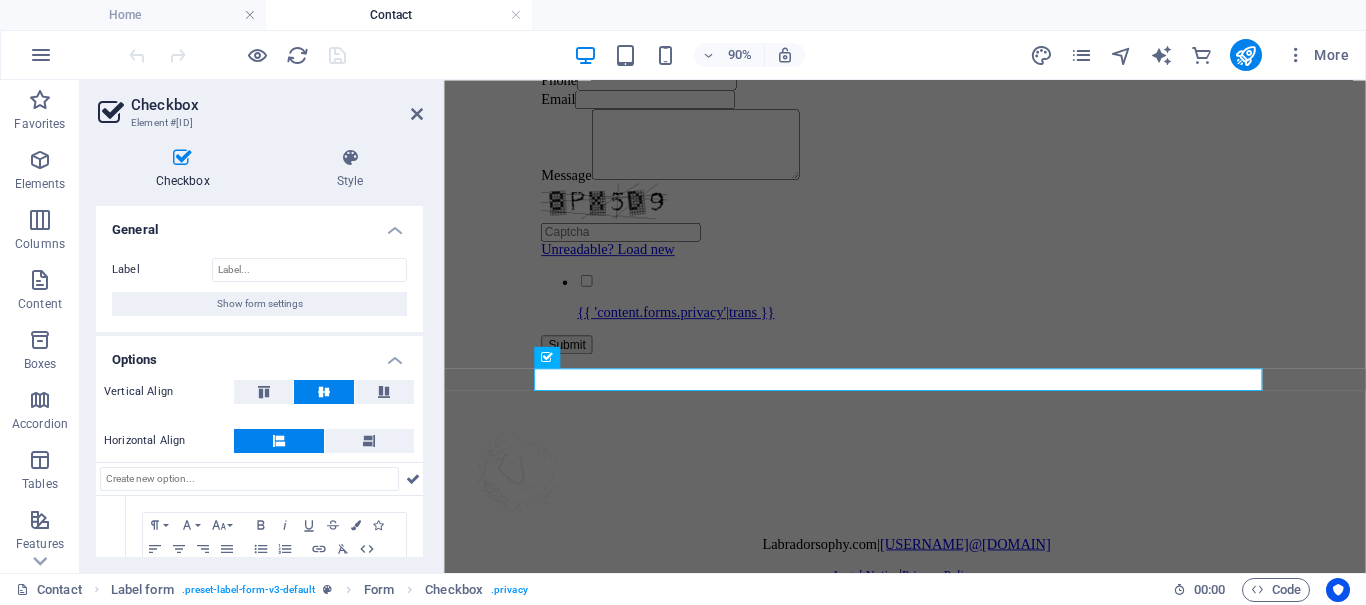 scroll, scrollTop: 100, scrollLeft: 0, axis: vertical 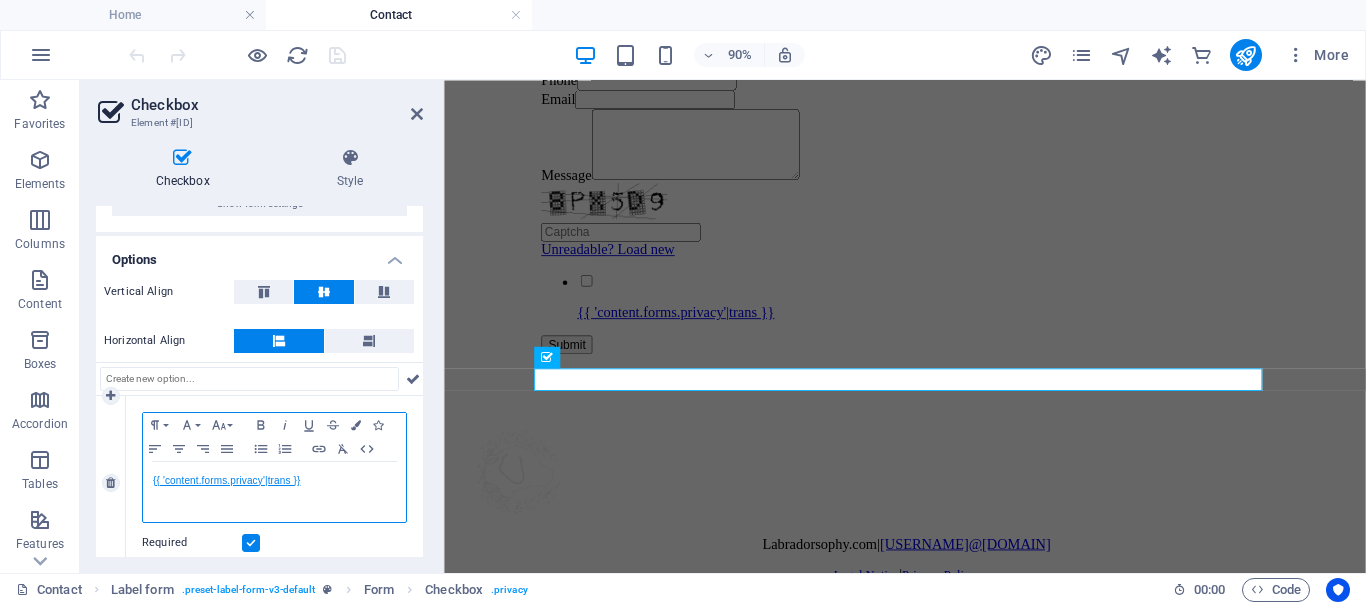 click on "{{ 'content.forms.privacy'|trans }}" at bounding box center [226, 480] 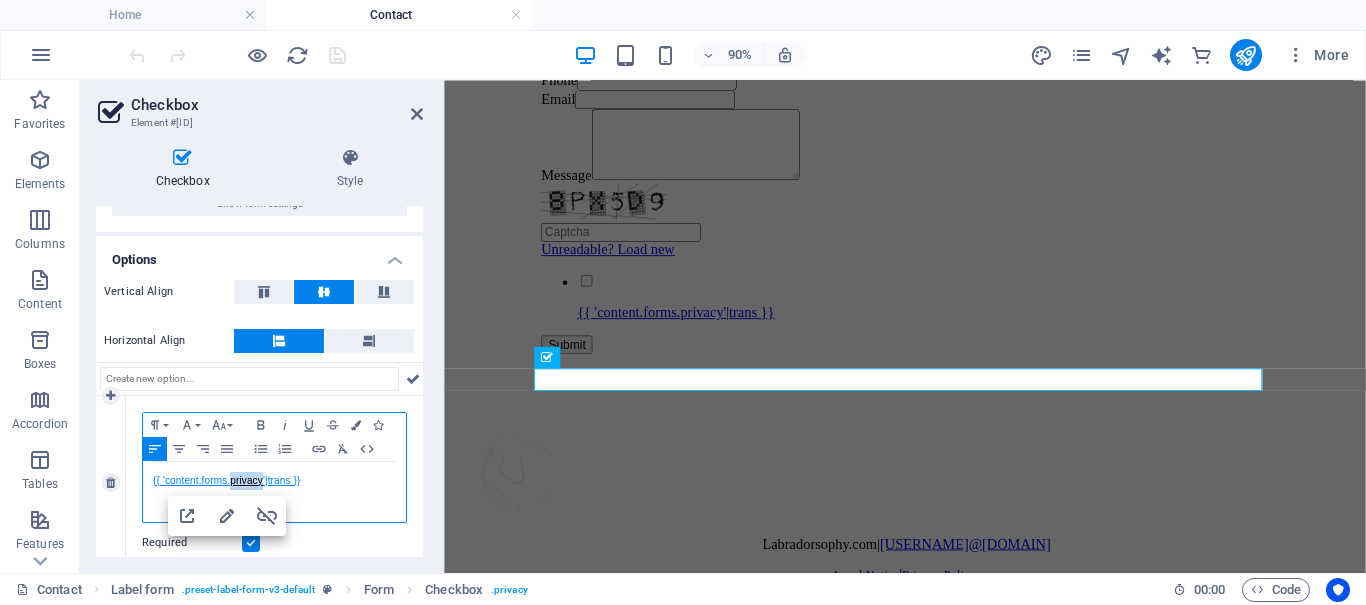 click on "{{ 'content.forms.privacy'|trans }}" at bounding box center [226, 480] 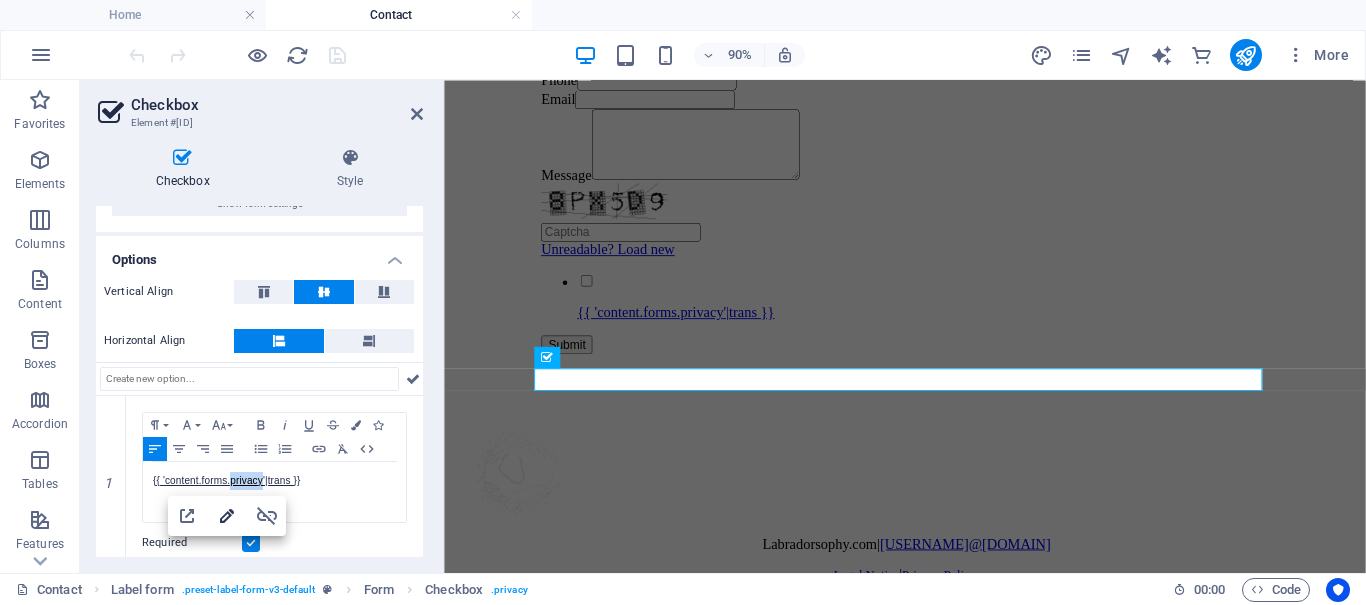 click 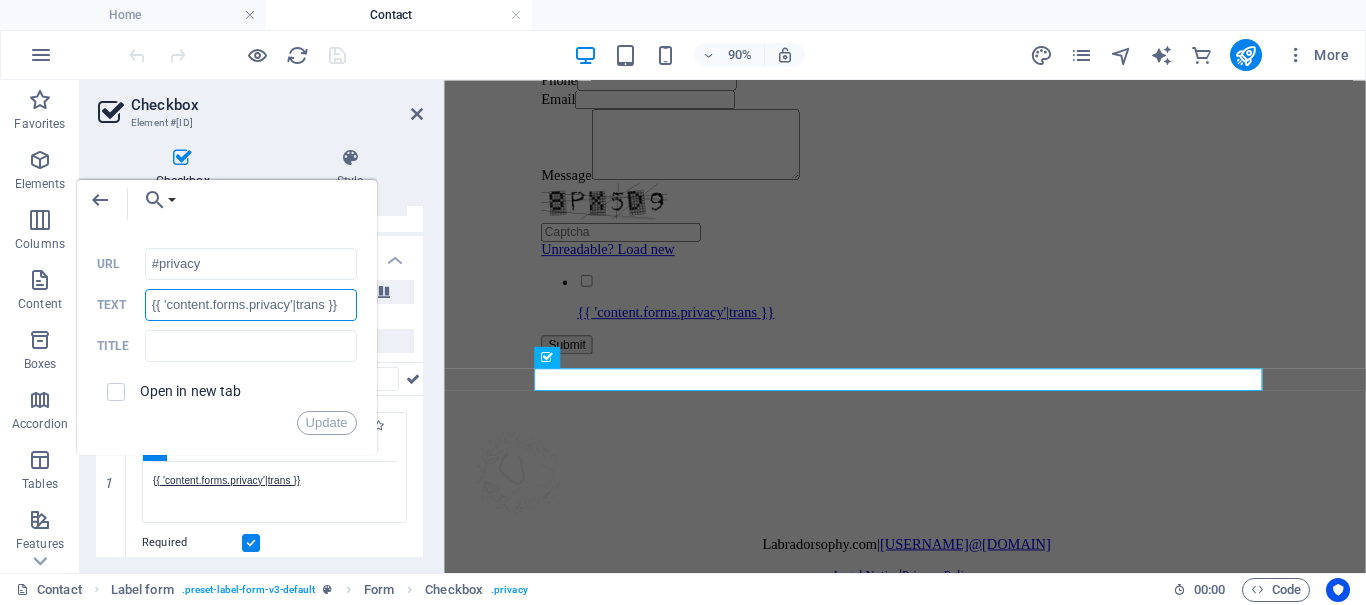 click on "{{ 'content.forms.privacy'|trans }}" at bounding box center [251, 305] 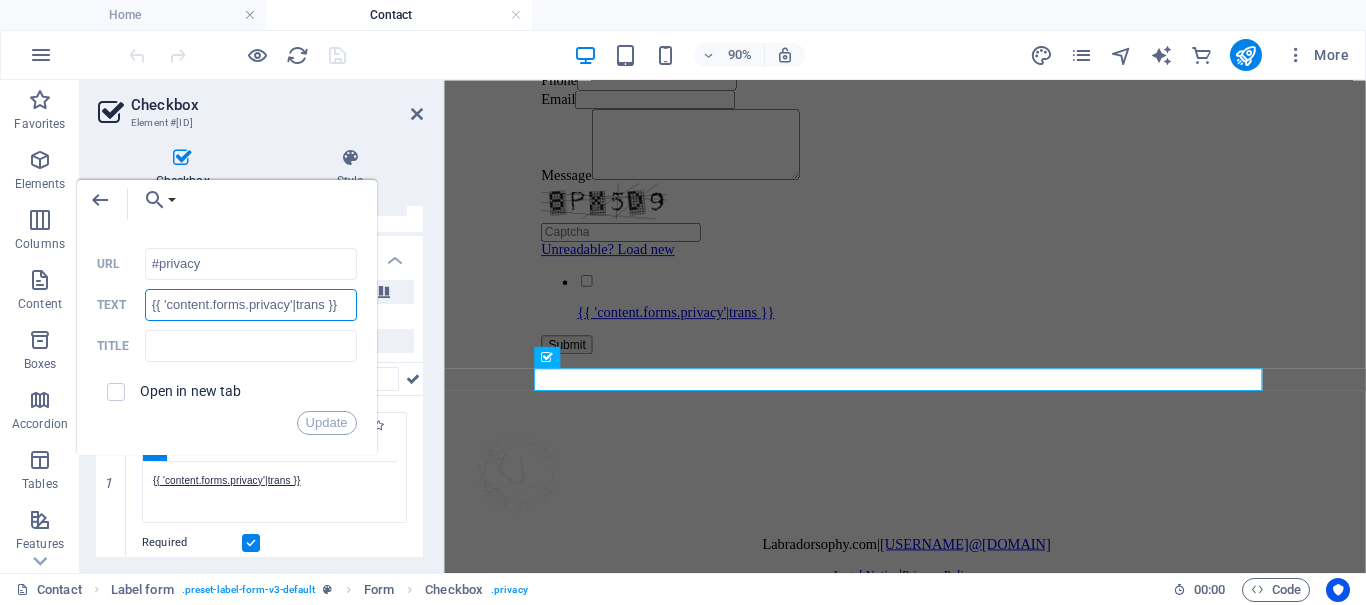 drag, startPoint x: 341, startPoint y: 304, endPoint x: 116, endPoint y: 308, distance: 225.03555 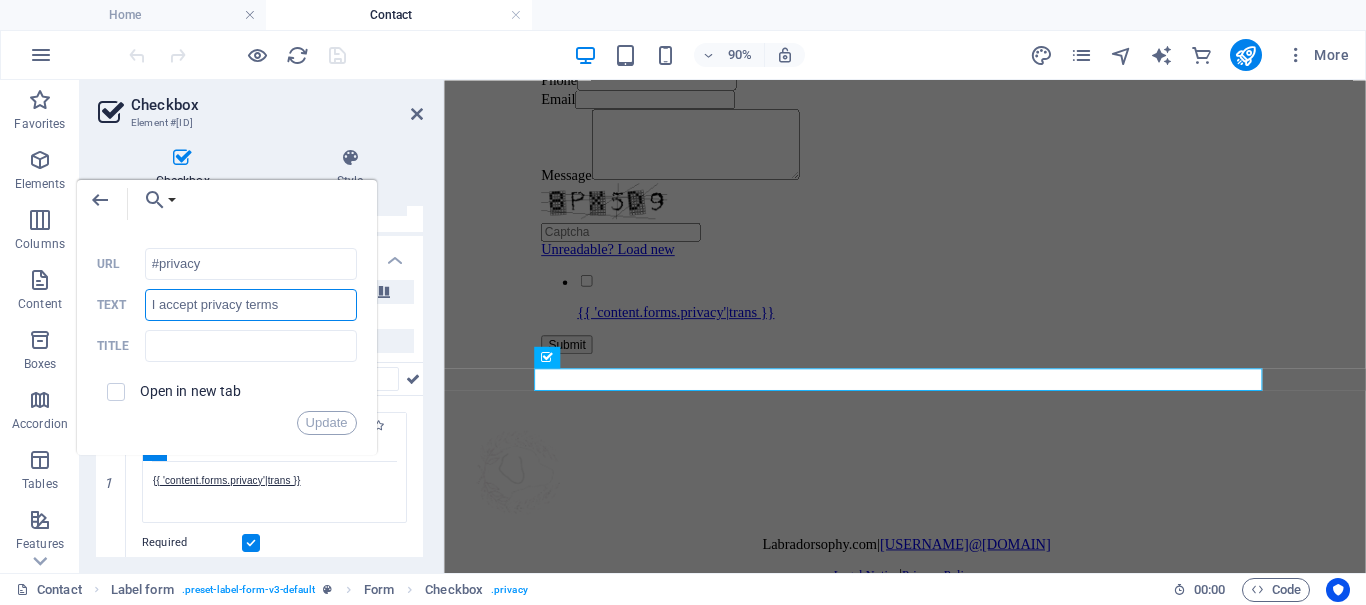 type on "I accept privacy terms" 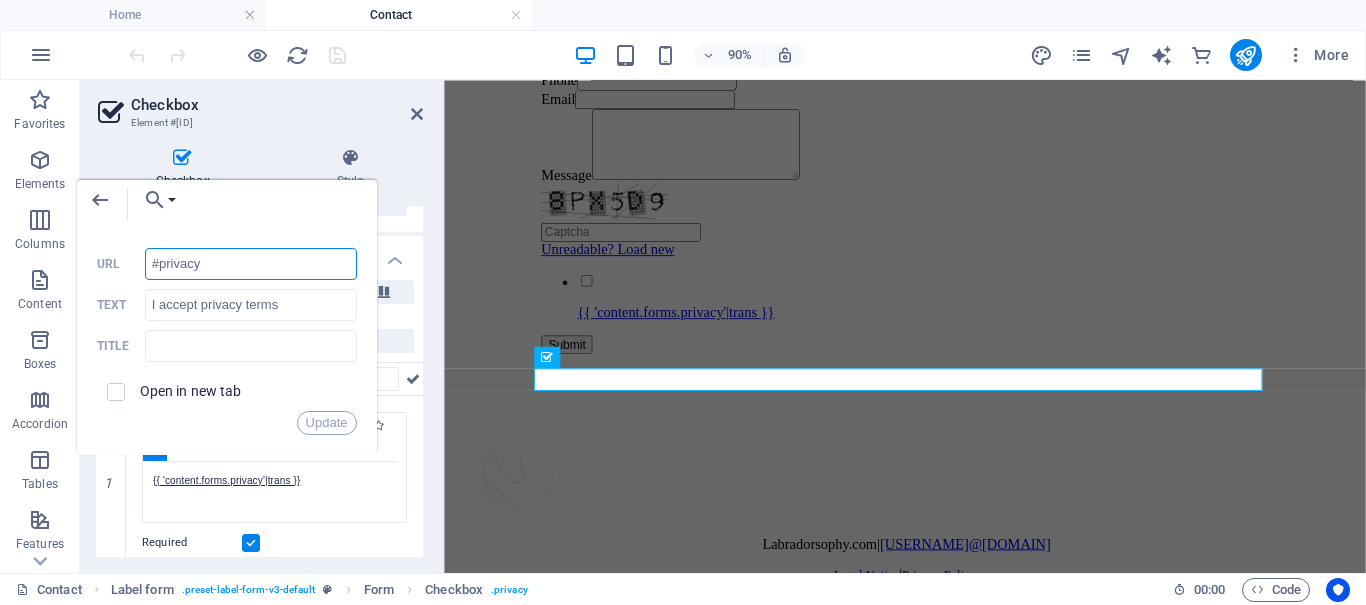 click on "#privacy" at bounding box center (251, 264) 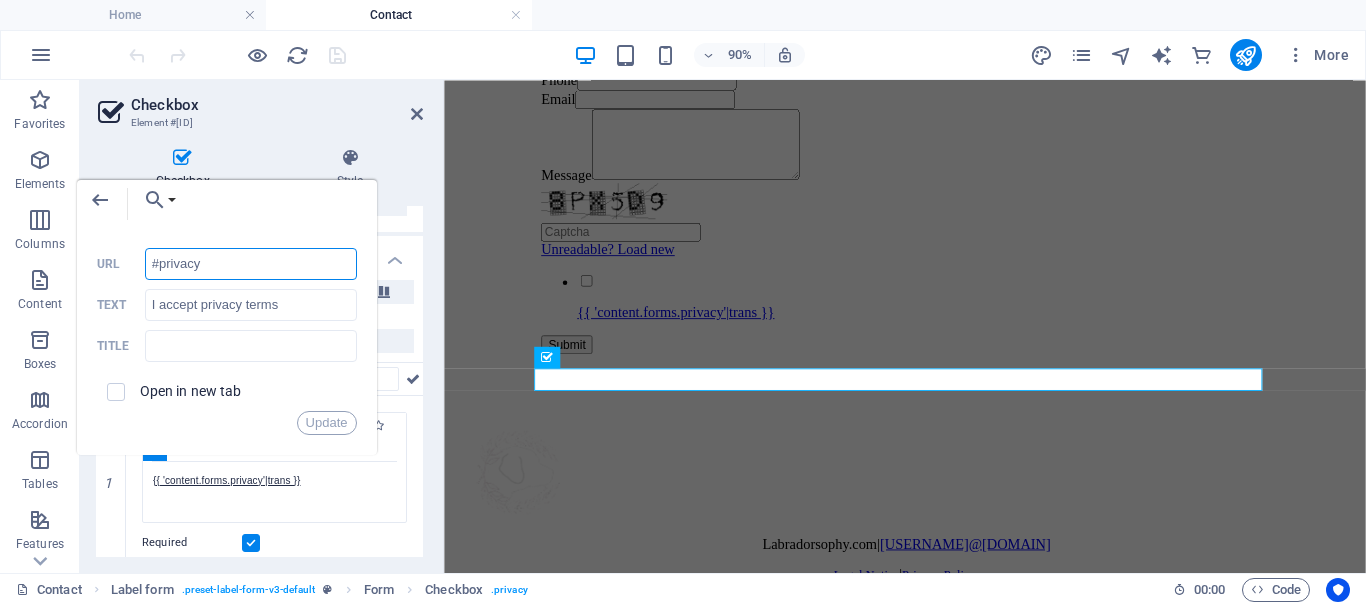 drag, startPoint x: 197, startPoint y: 253, endPoint x: 111, endPoint y: 232, distance: 88.52683 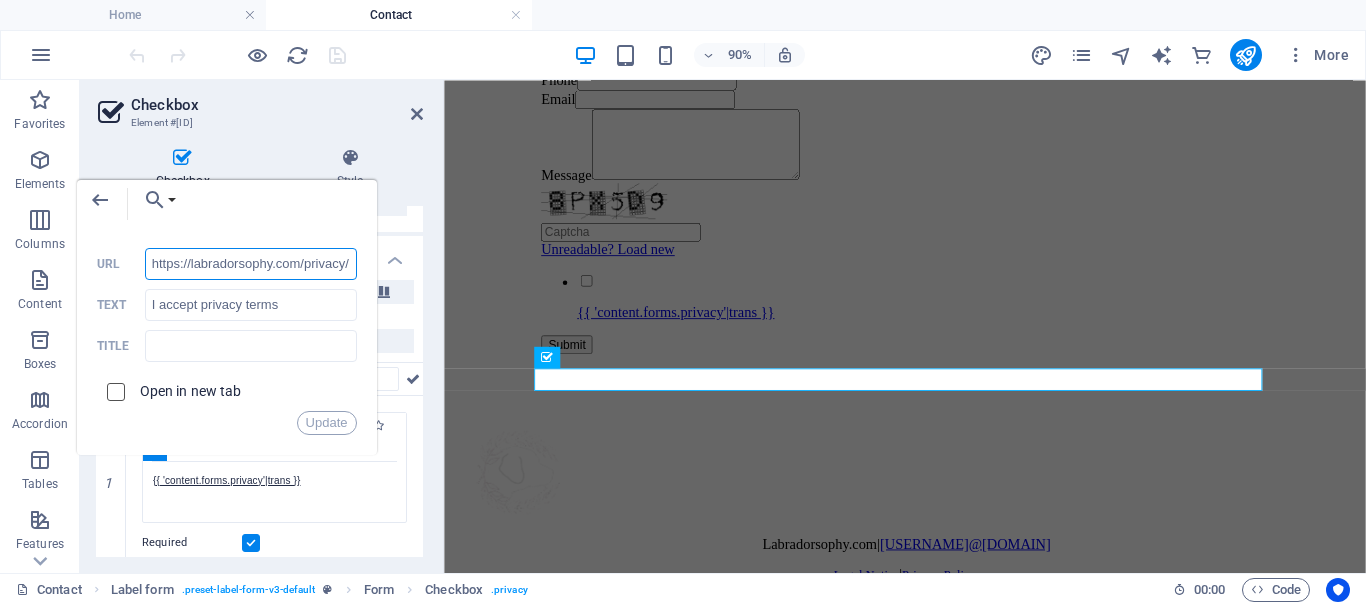 type on "https://labradorsophy.com/privacy/" 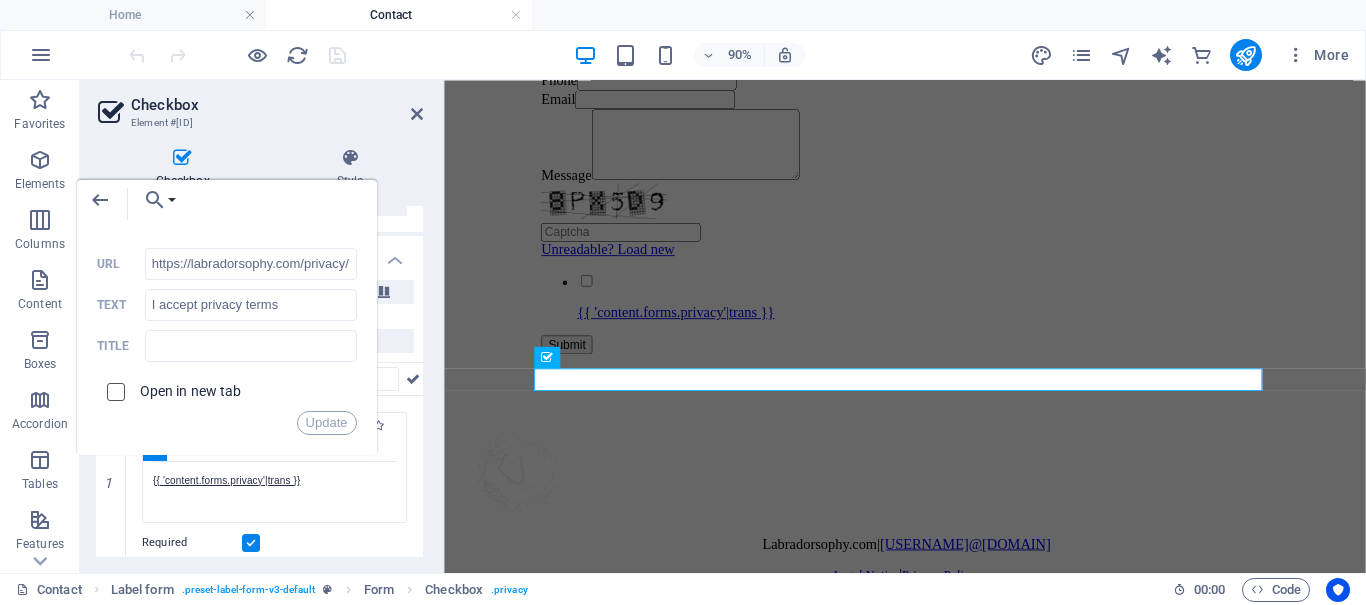 click at bounding box center (113, 389) 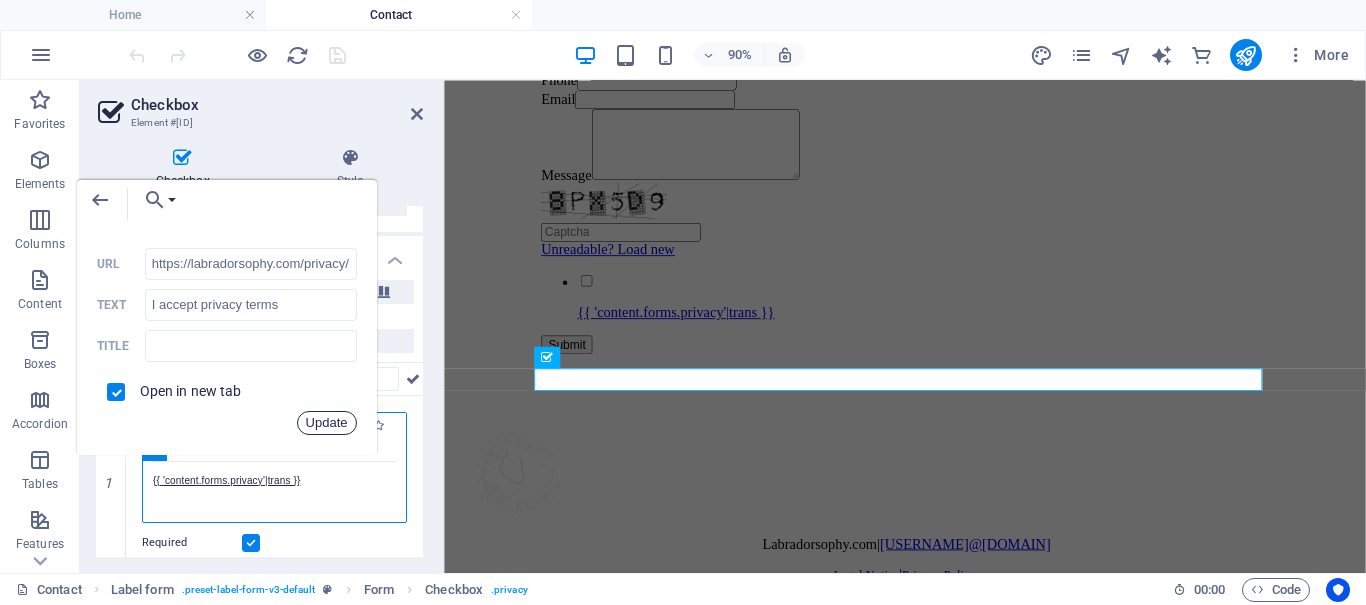 click on "Update" at bounding box center [327, 423] 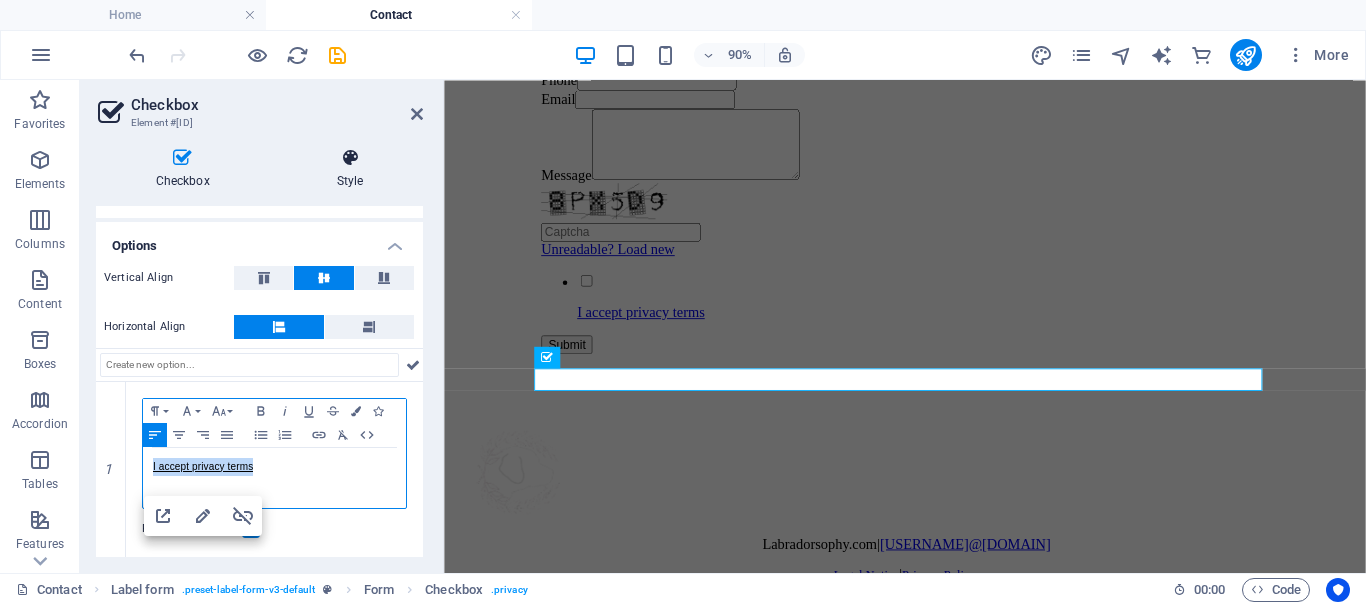 scroll, scrollTop: 114, scrollLeft: 0, axis: vertical 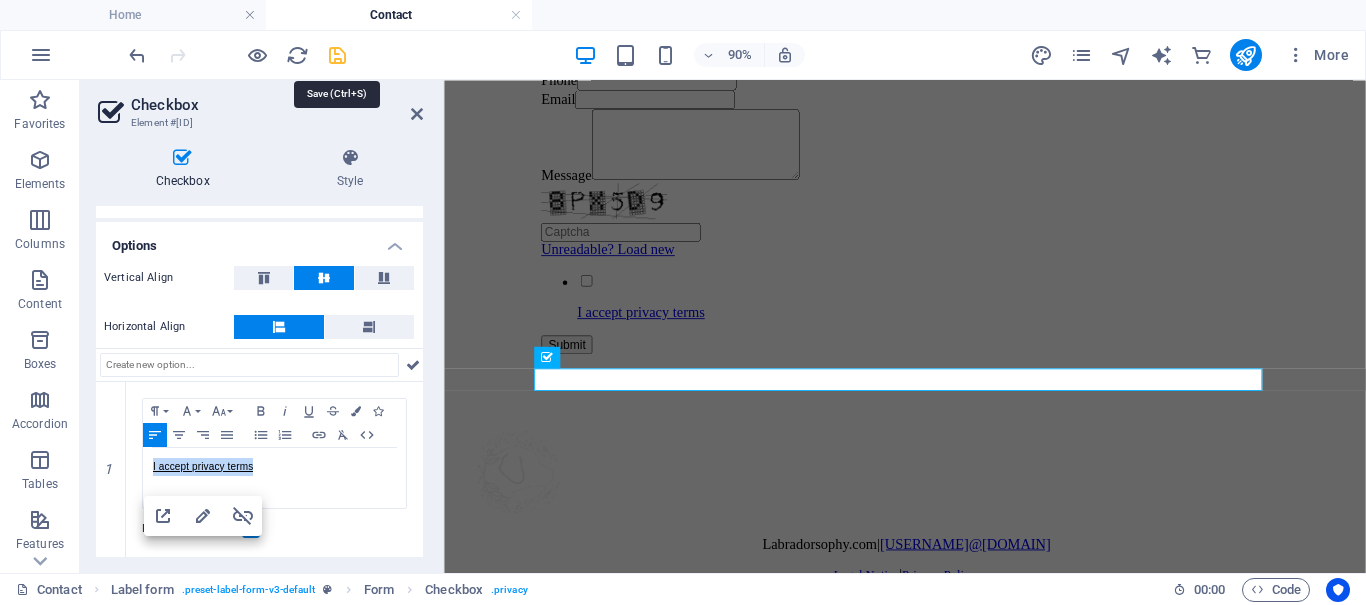 click at bounding box center [337, 55] 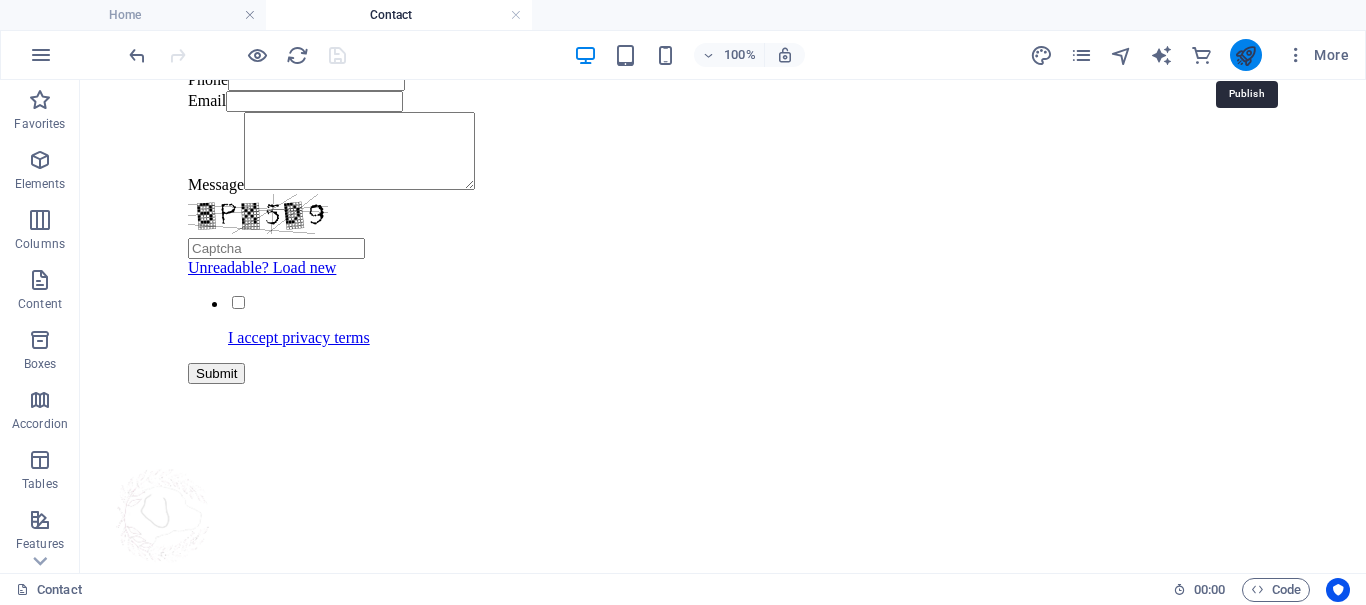click at bounding box center (1245, 55) 